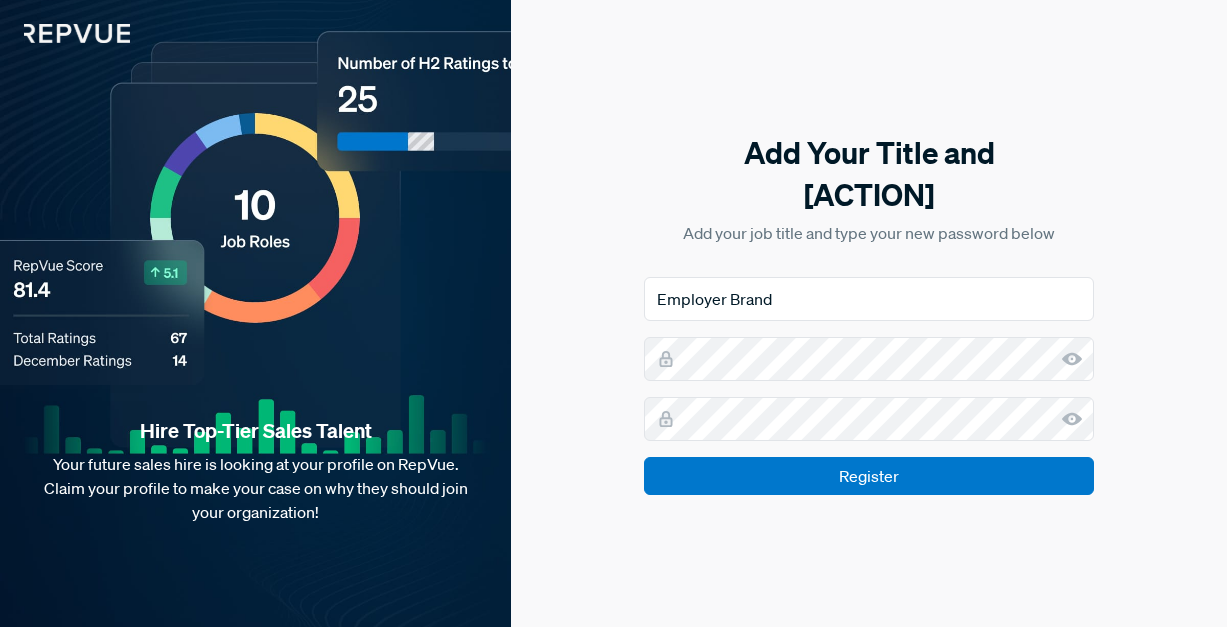 scroll, scrollTop: 0, scrollLeft: 0, axis: both 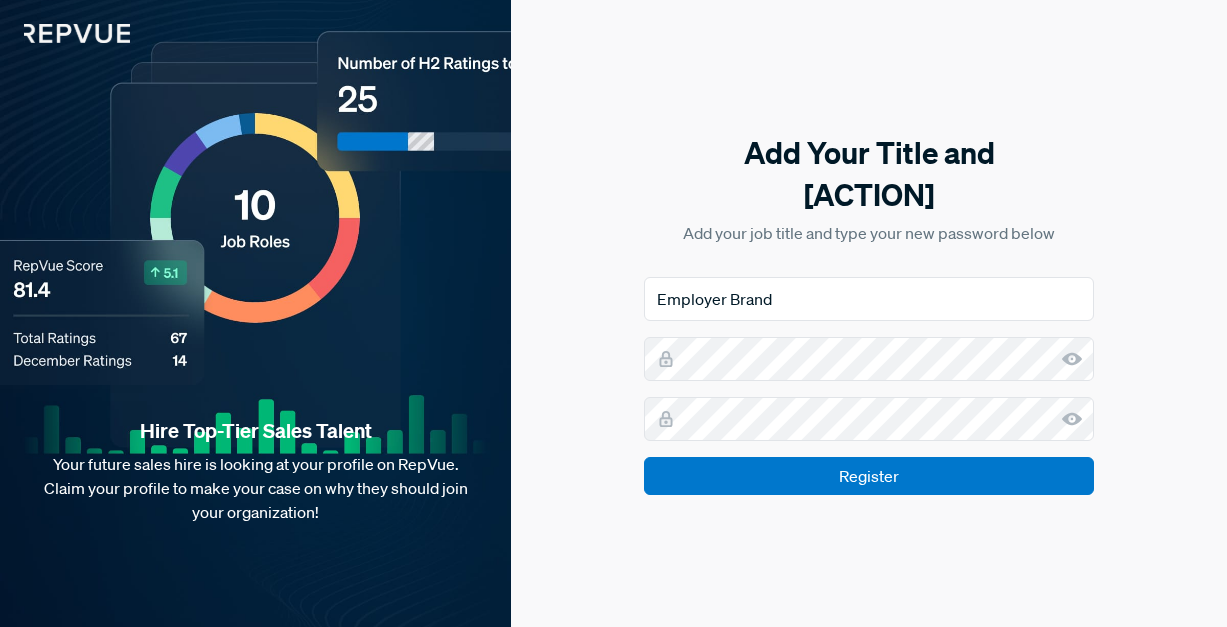 click 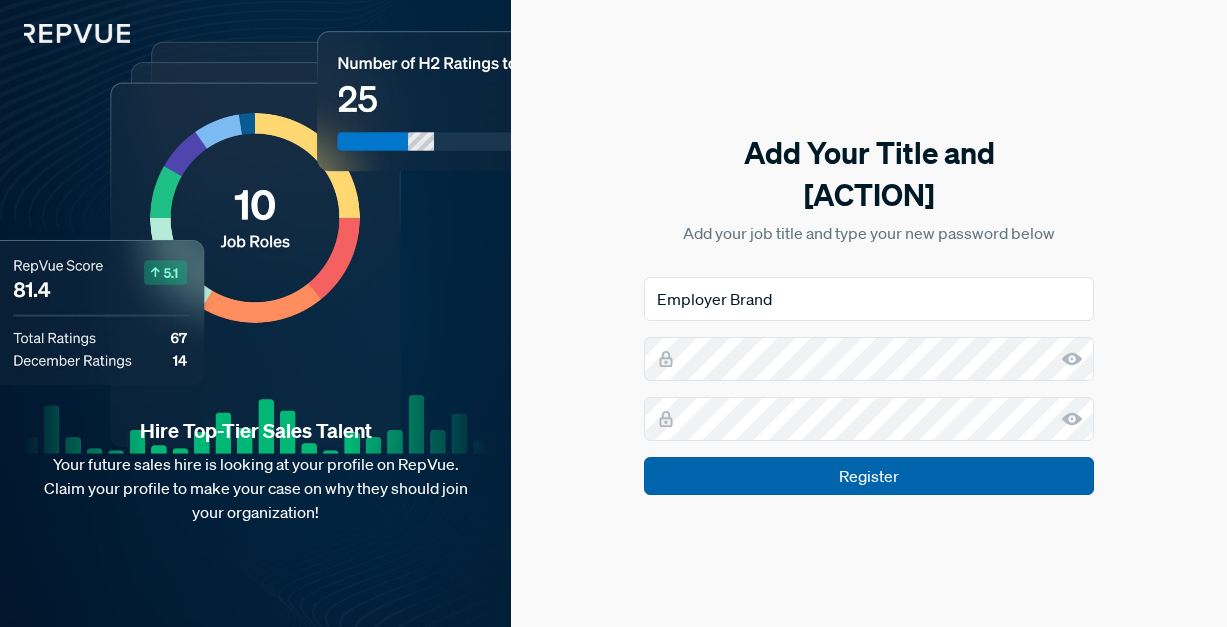 click on "Register" at bounding box center (869, 476) 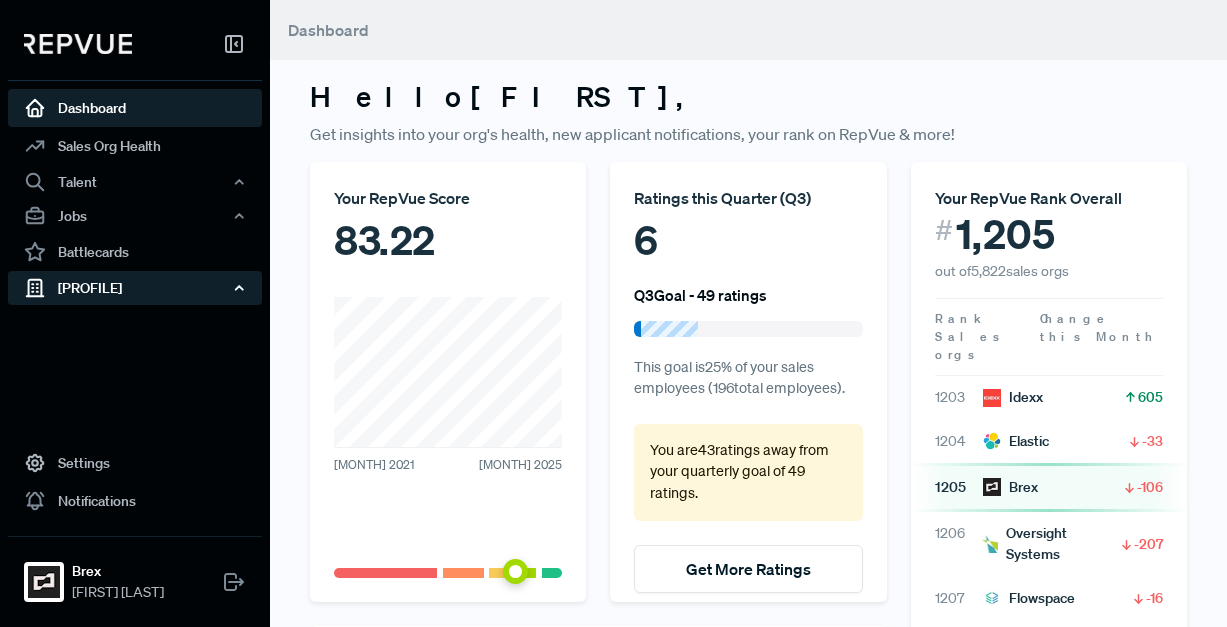 click on "[PROFILE]" at bounding box center (135, 288) 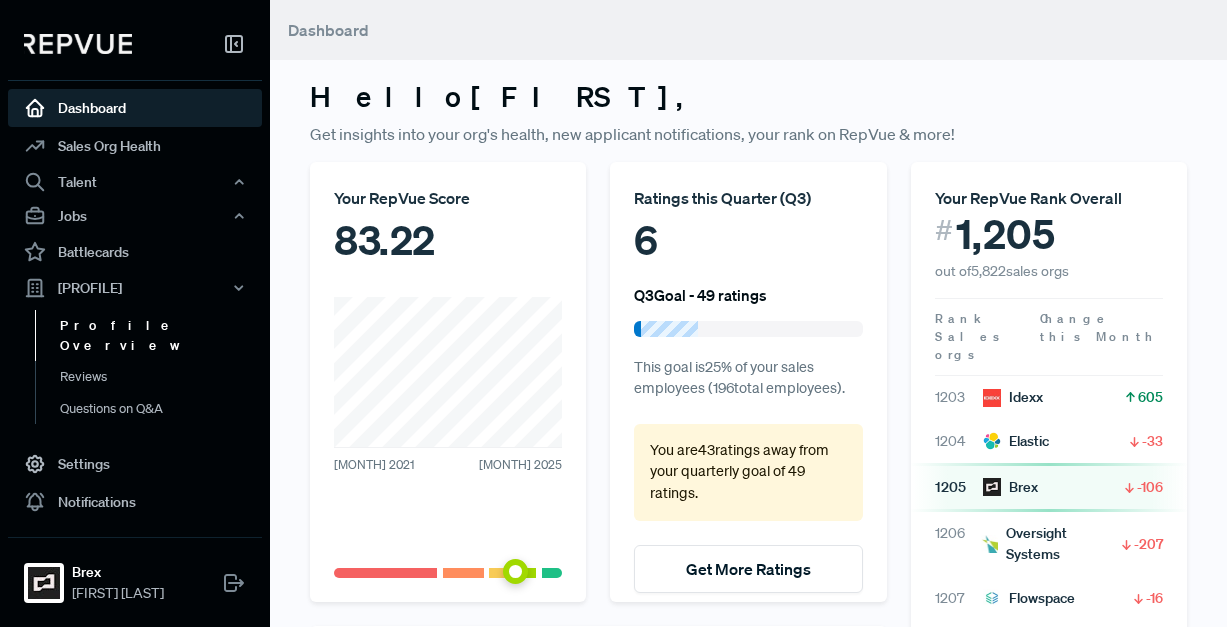 click on "Profile Overview" at bounding box center [162, 335] 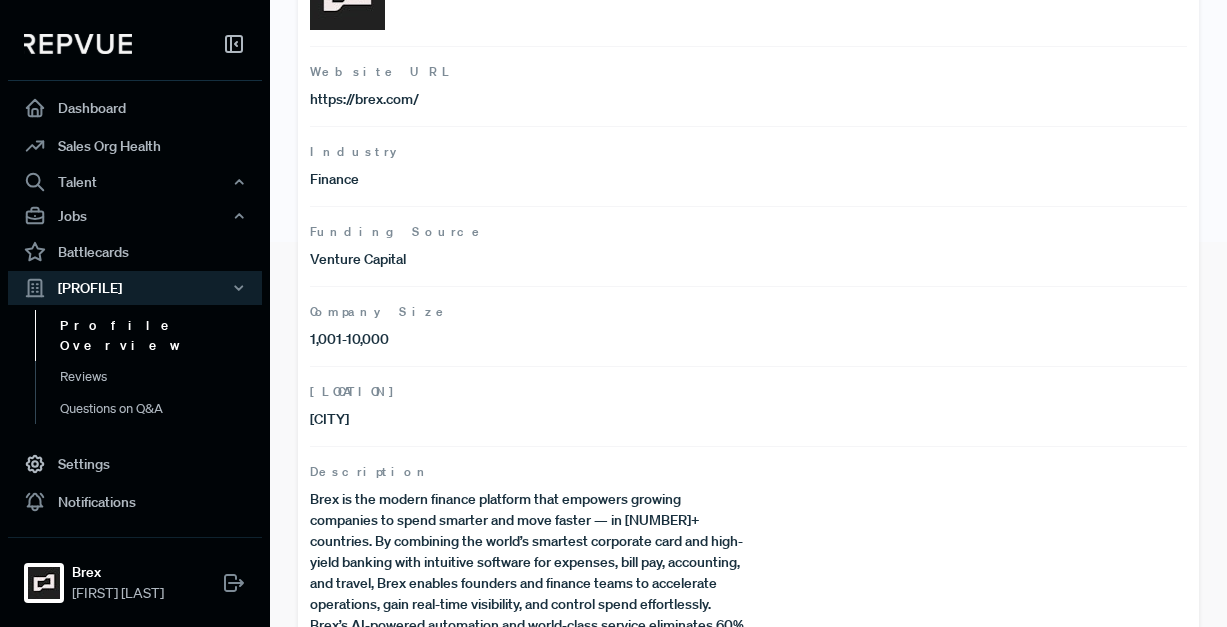 scroll, scrollTop: 518, scrollLeft: 0, axis: vertical 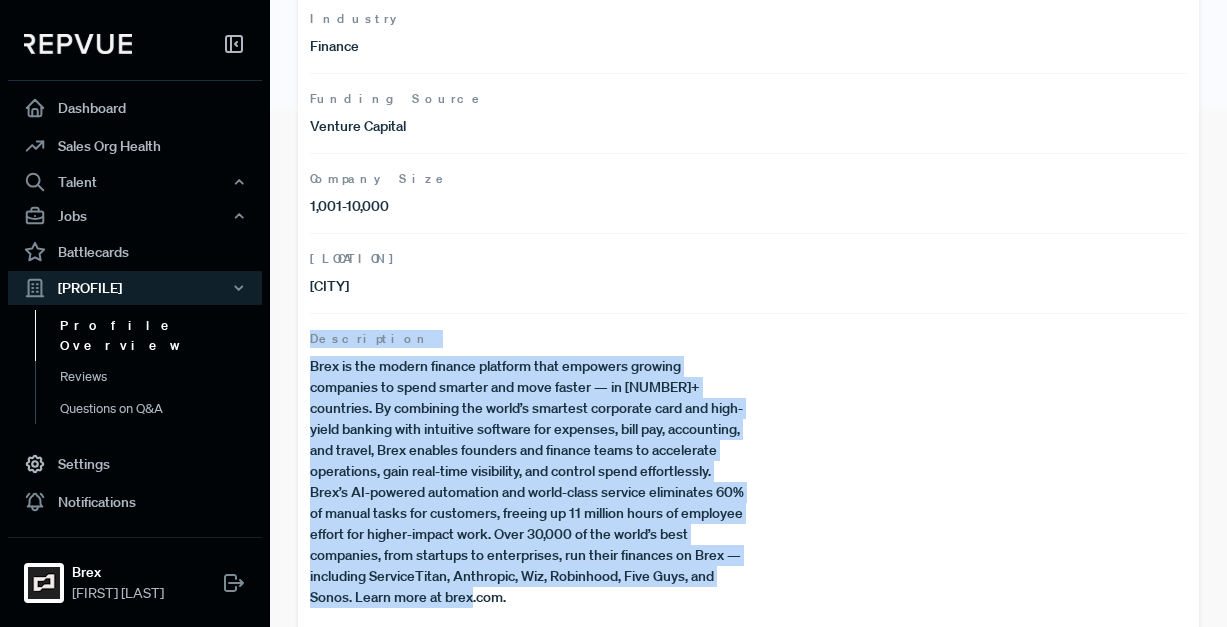 drag, startPoint x: 508, startPoint y: 574, endPoint x: 293, endPoint y: 323, distance: 330.49356 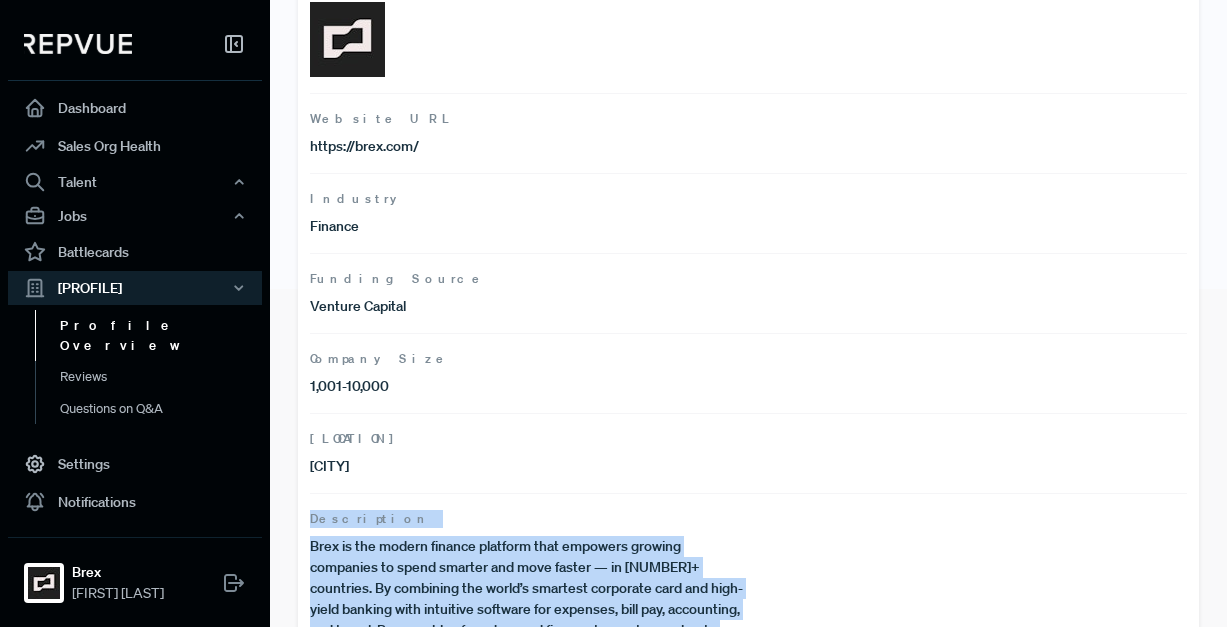 scroll, scrollTop: 443, scrollLeft: 0, axis: vertical 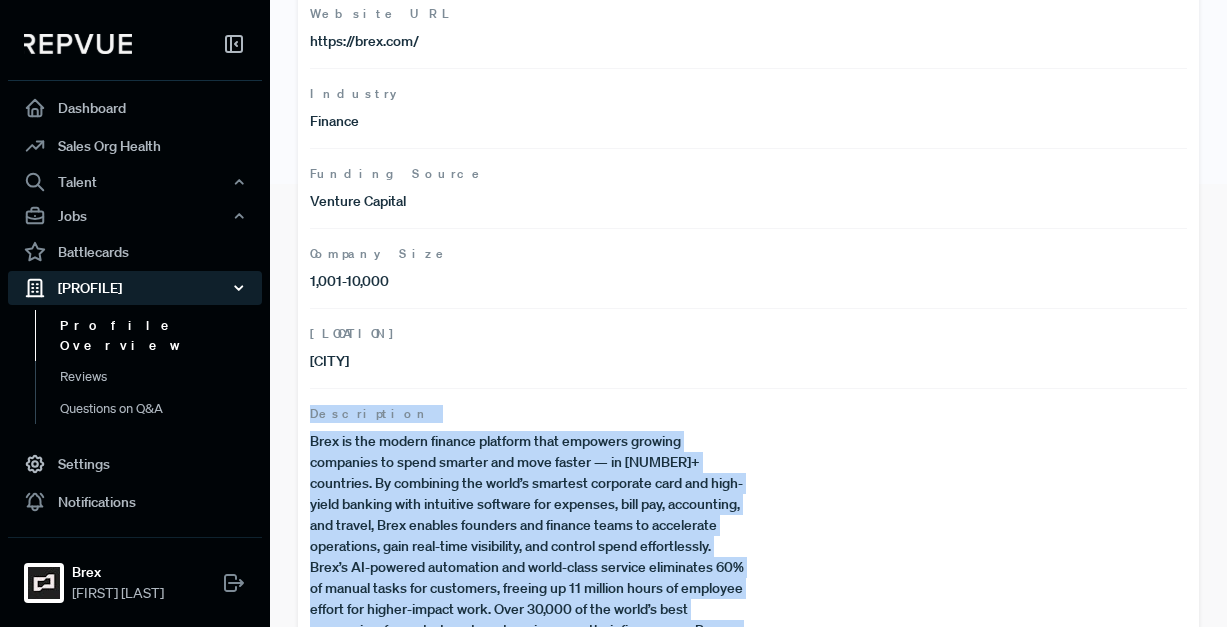 click 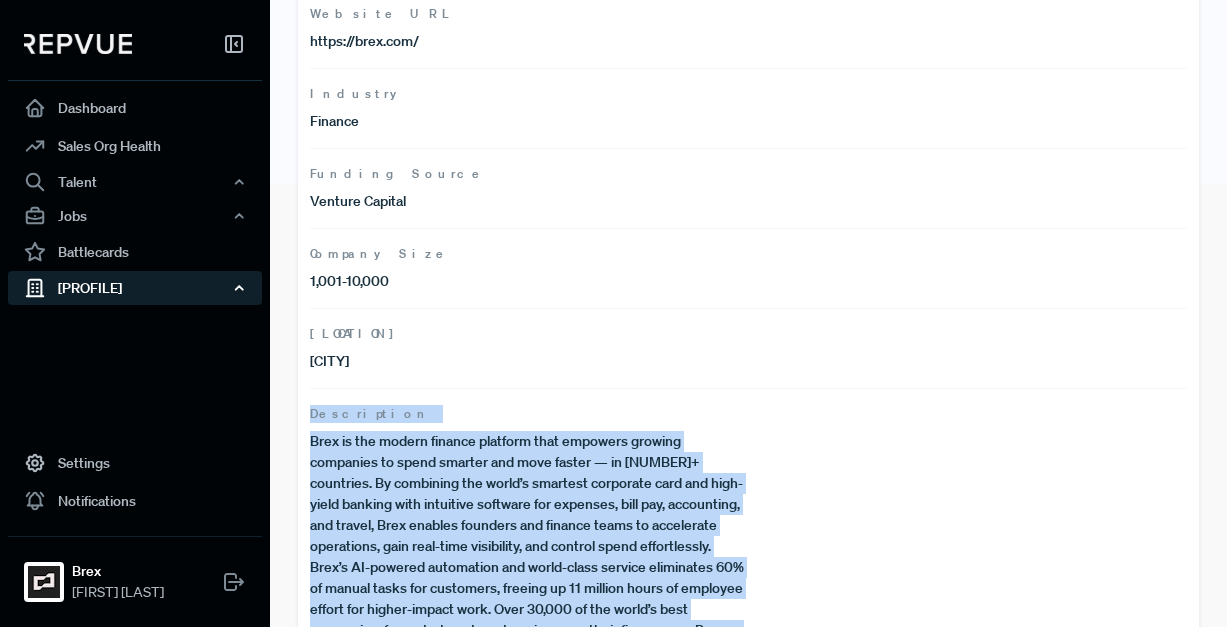 click 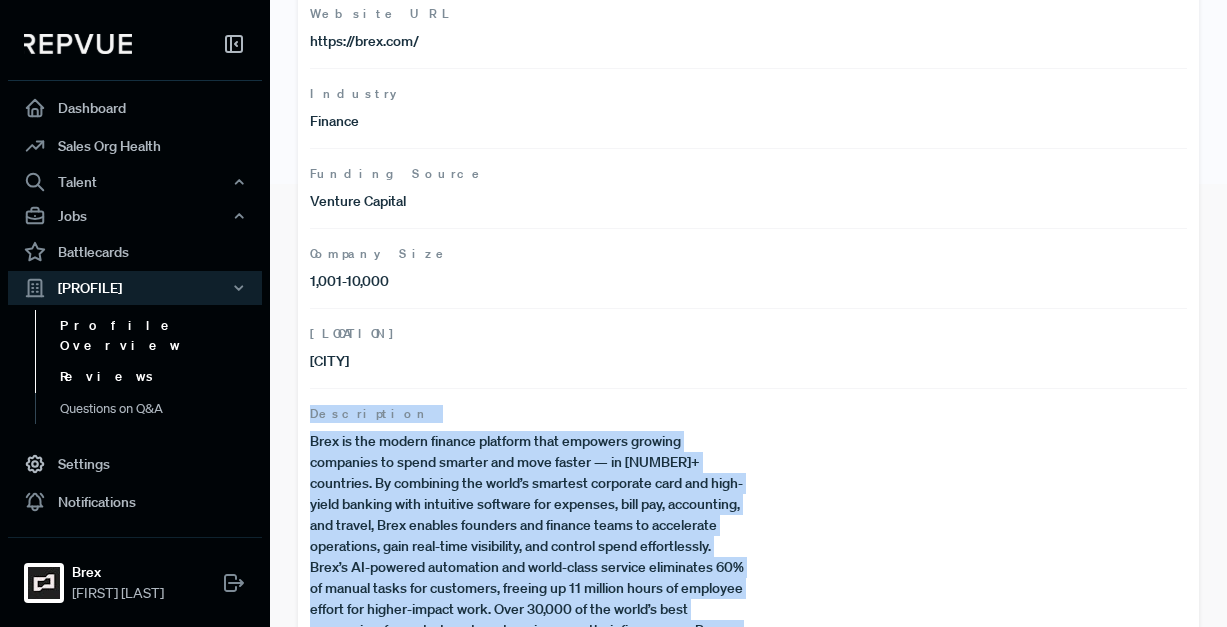 click on "Reviews" at bounding box center [162, 377] 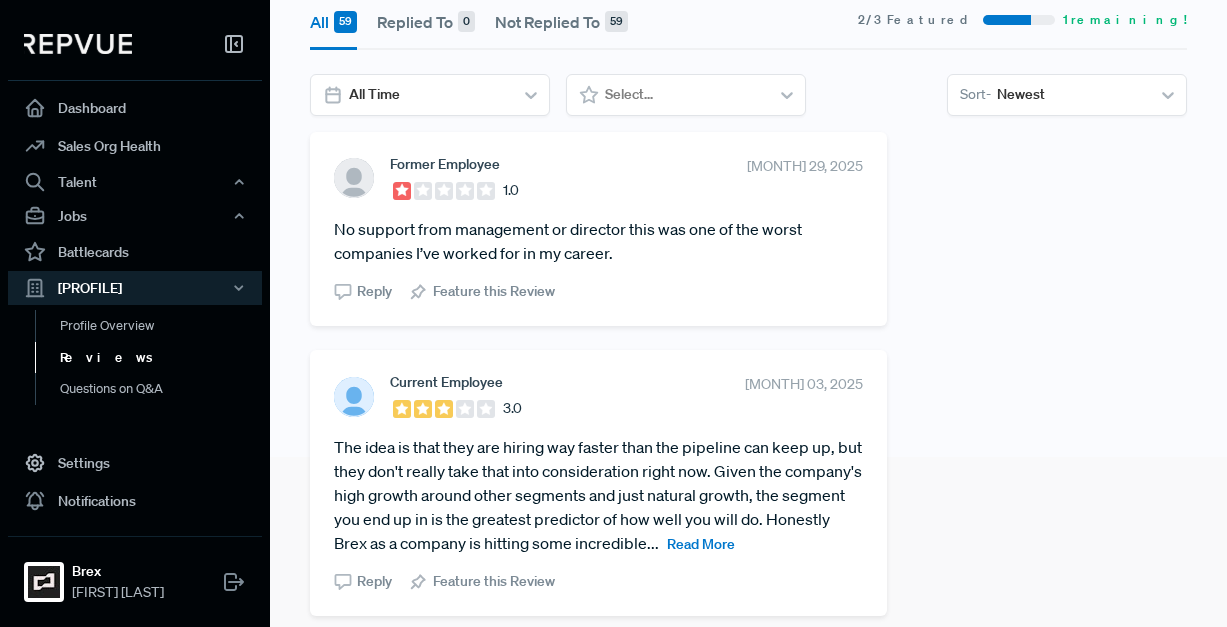 scroll, scrollTop: 169, scrollLeft: 0, axis: vertical 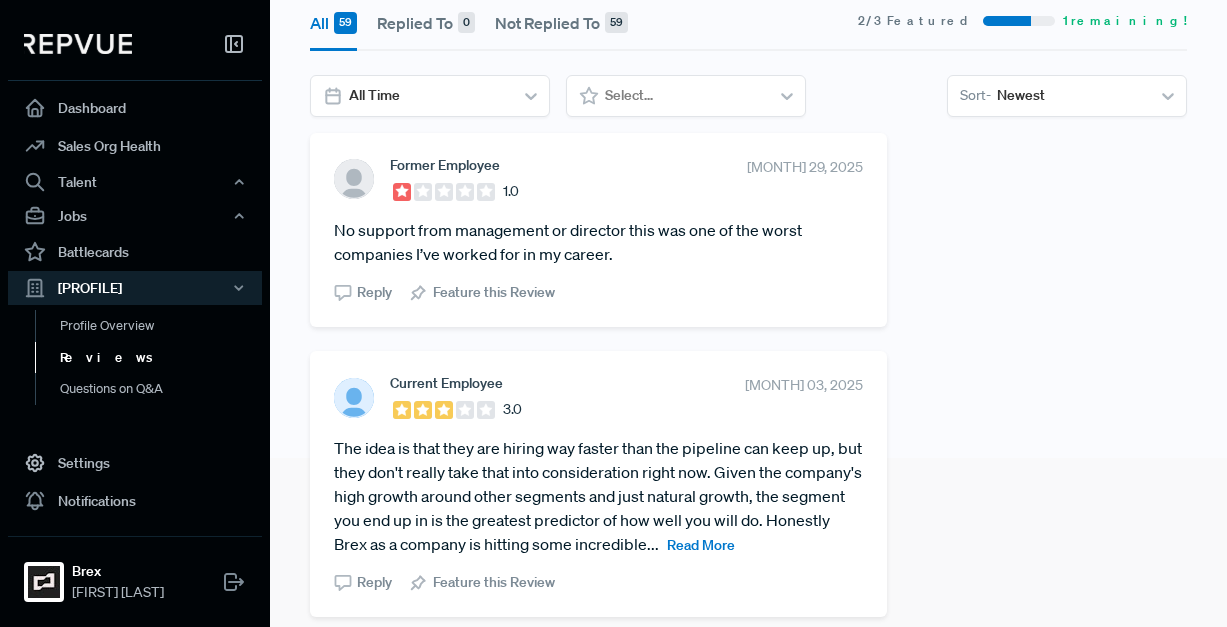 click on "Read More" at bounding box center (701, 545) 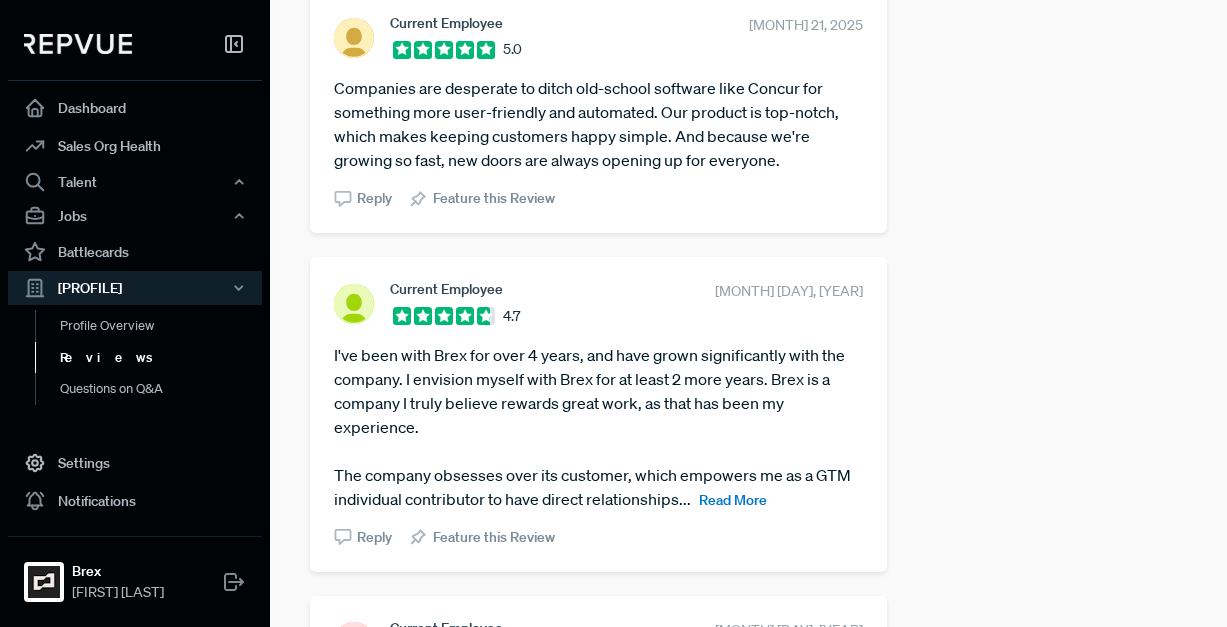 scroll, scrollTop: 1144, scrollLeft: 0, axis: vertical 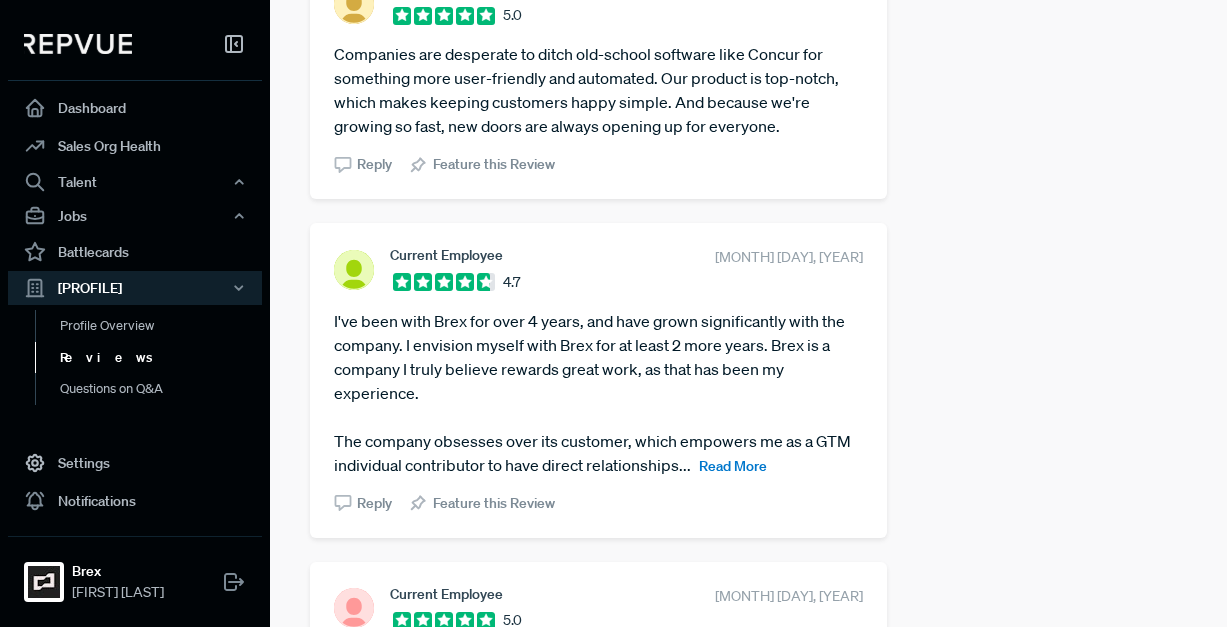 click on "Read More" at bounding box center [733, 466] 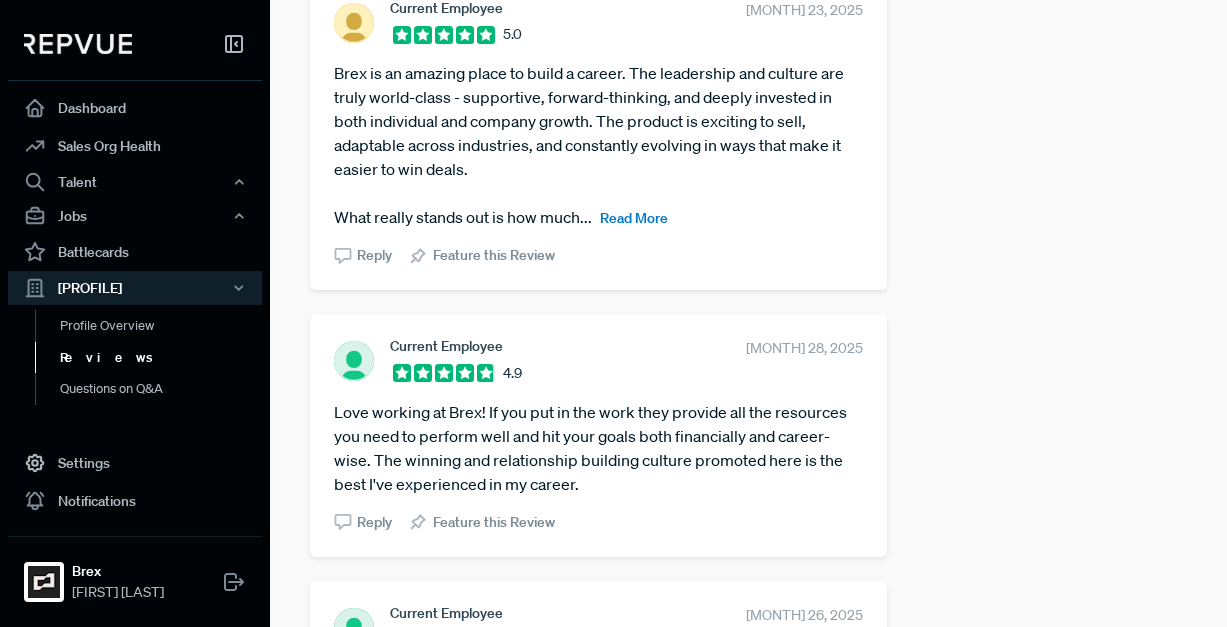 scroll, scrollTop: 2093, scrollLeft: 0, axis: vertical 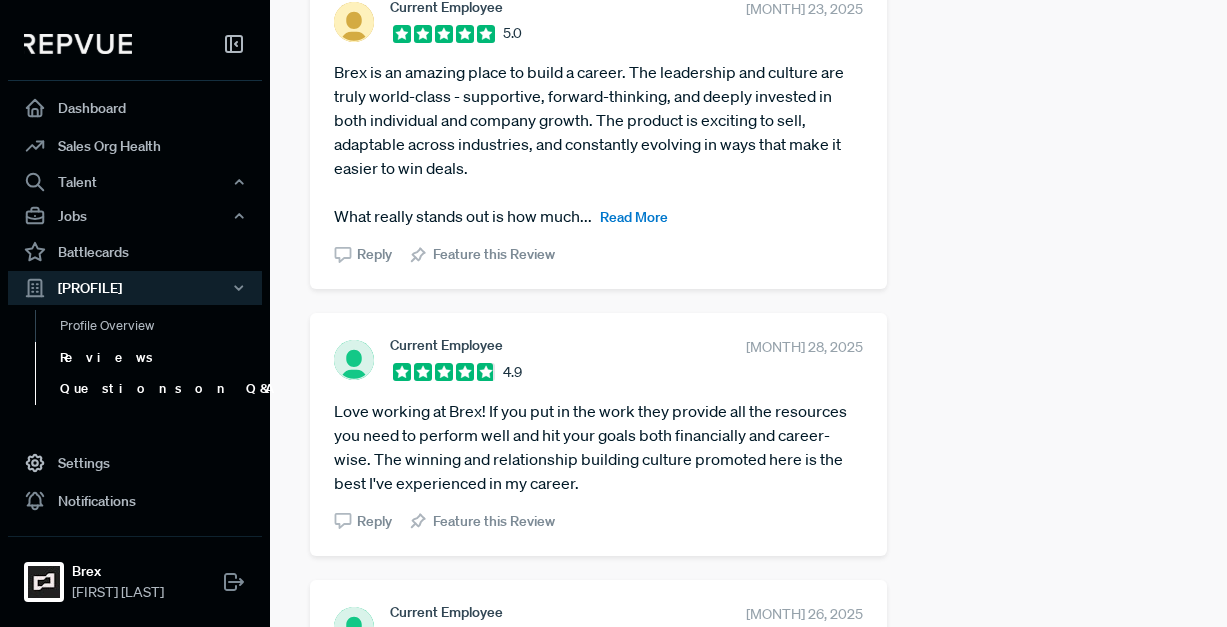 click on "Questions on Q&A" at bounding box center (162, 389) 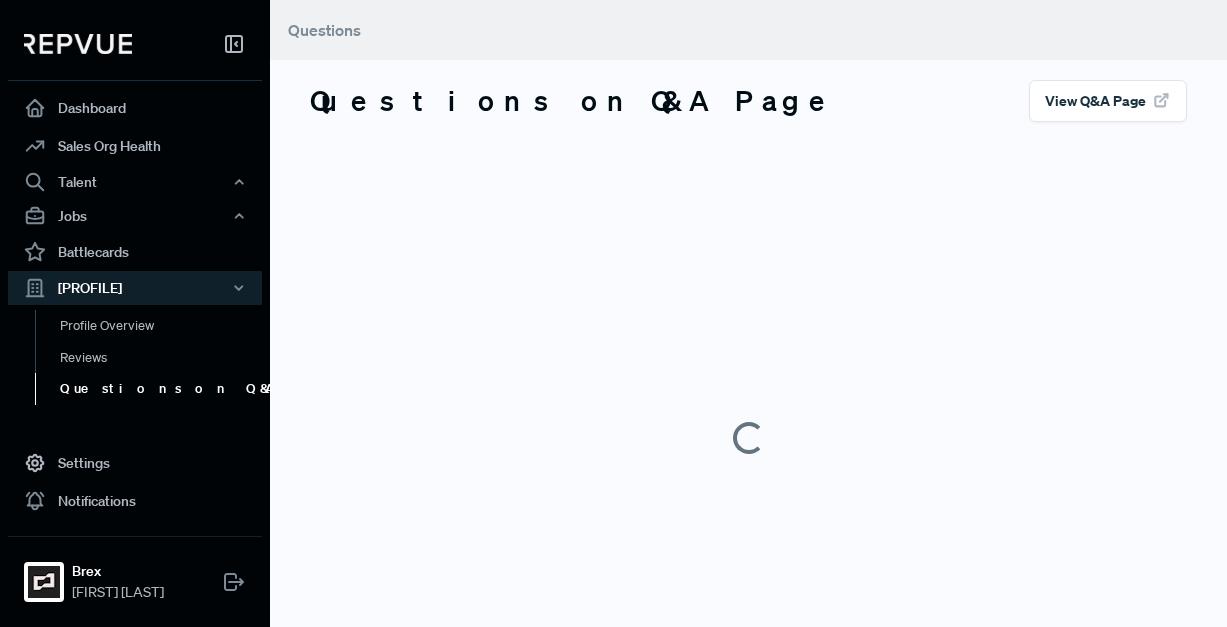 scroll, scrollTop: 0, scrollLeft: 0, axis: both 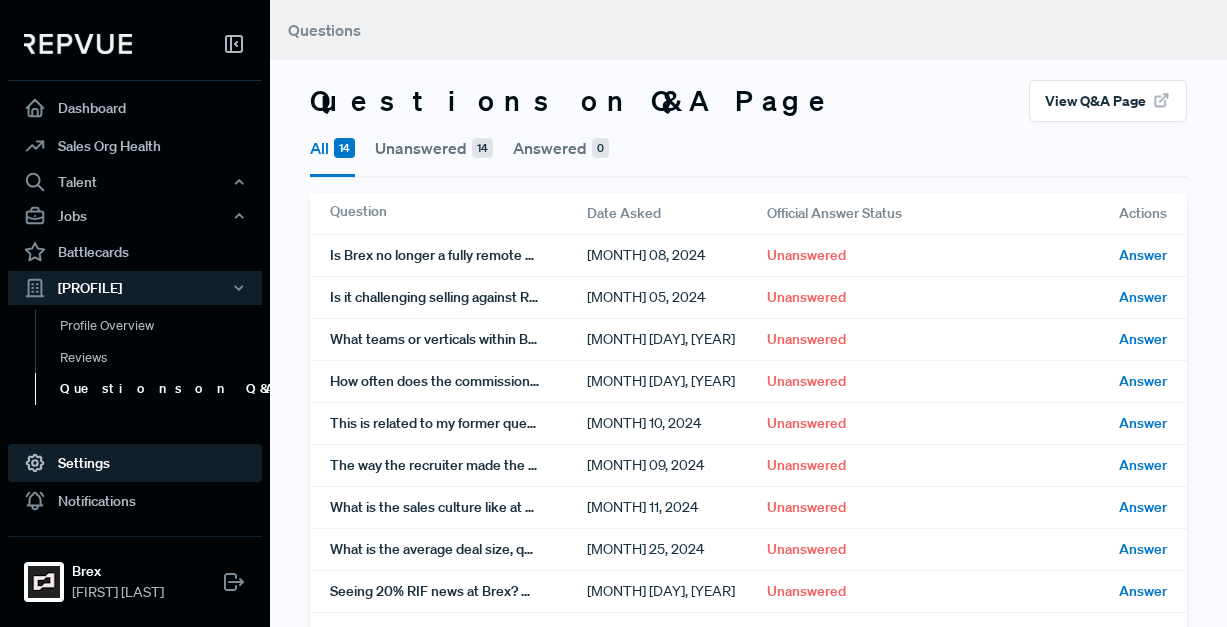 click on "Settings" at bounding box center [135, 463] 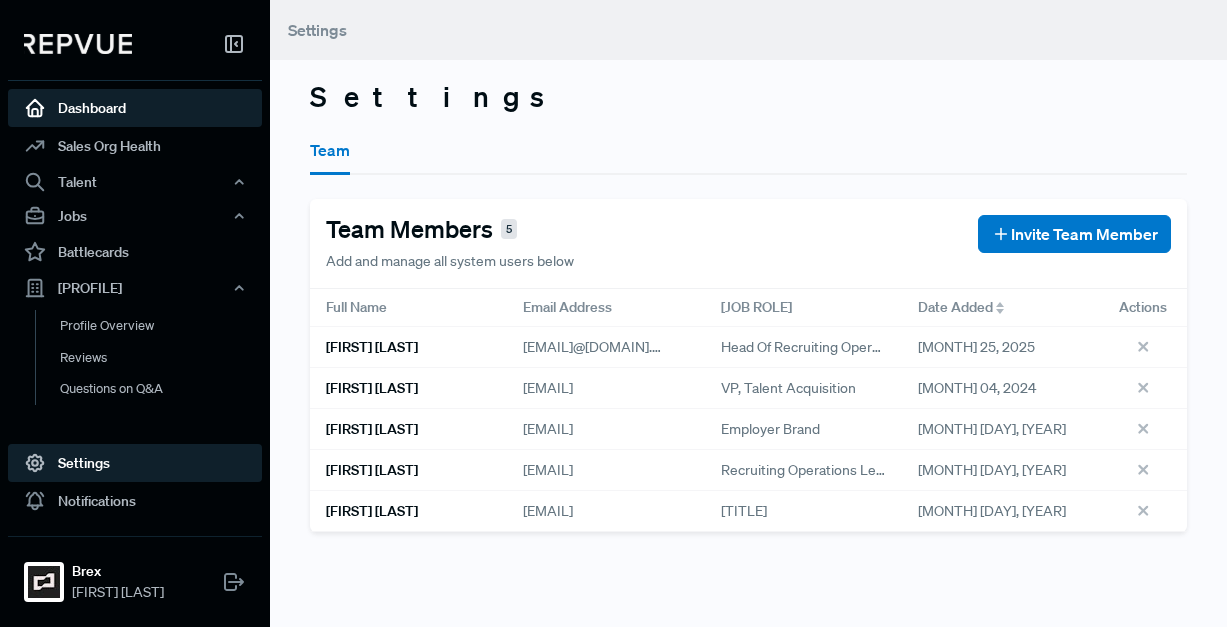 click on "Dashboard" at bounding box center [135, 108] 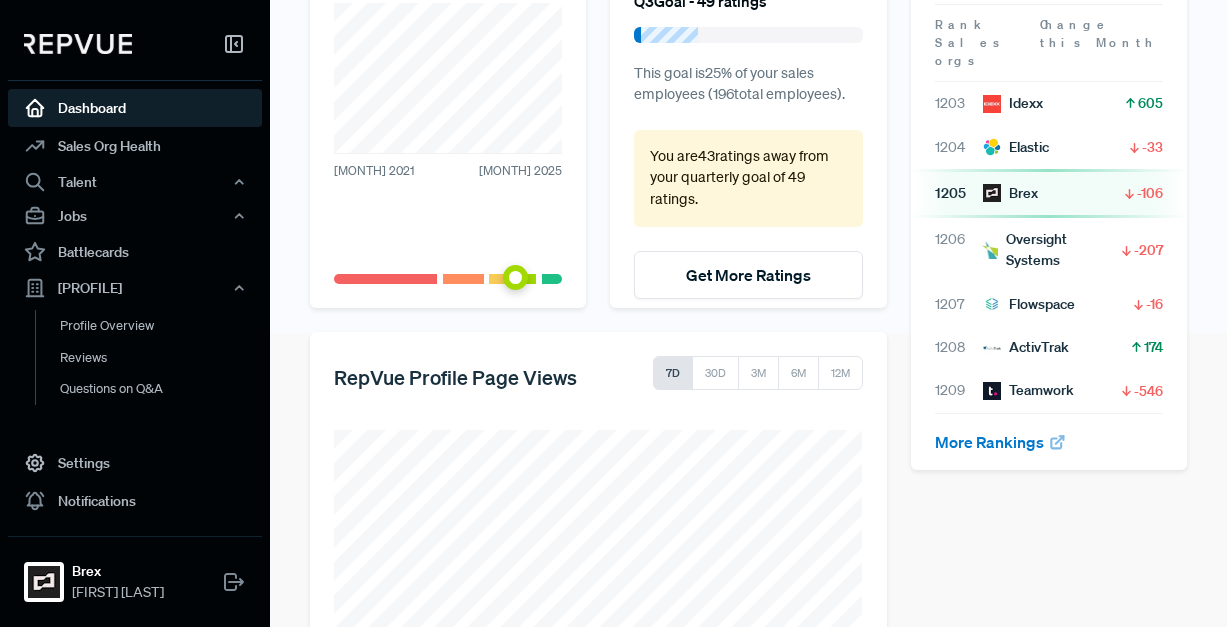 scroll, scrollTop: 416, scrollLeft: 0, axis: vertical 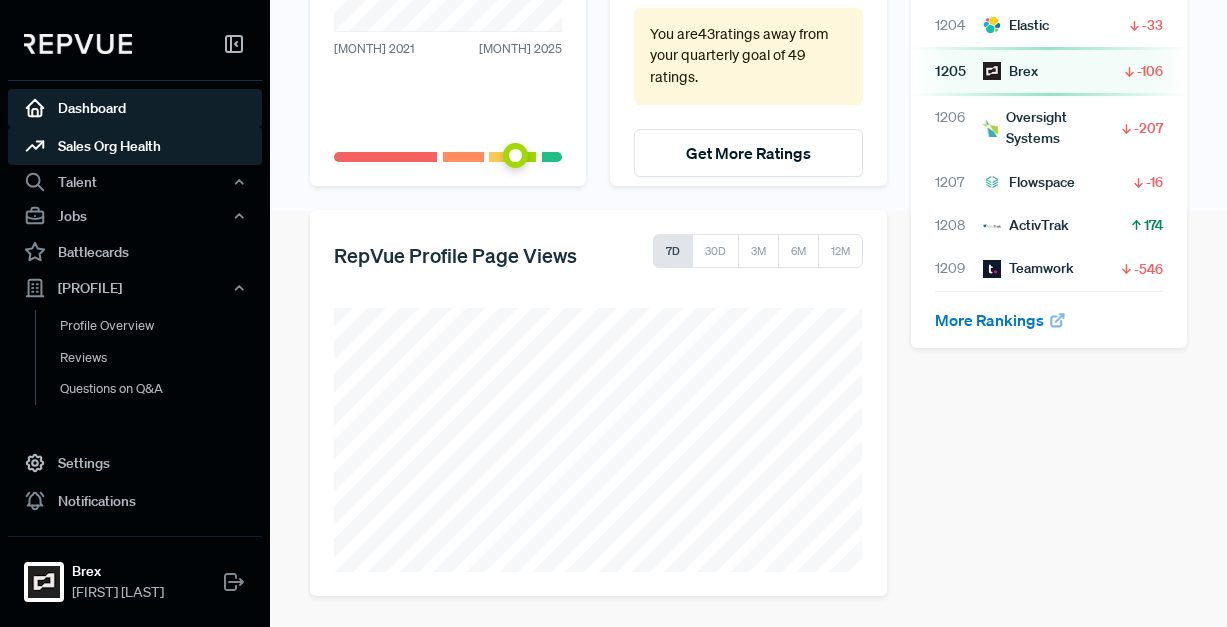 click on "Sales Org Health" at bounding box center (135, 146) 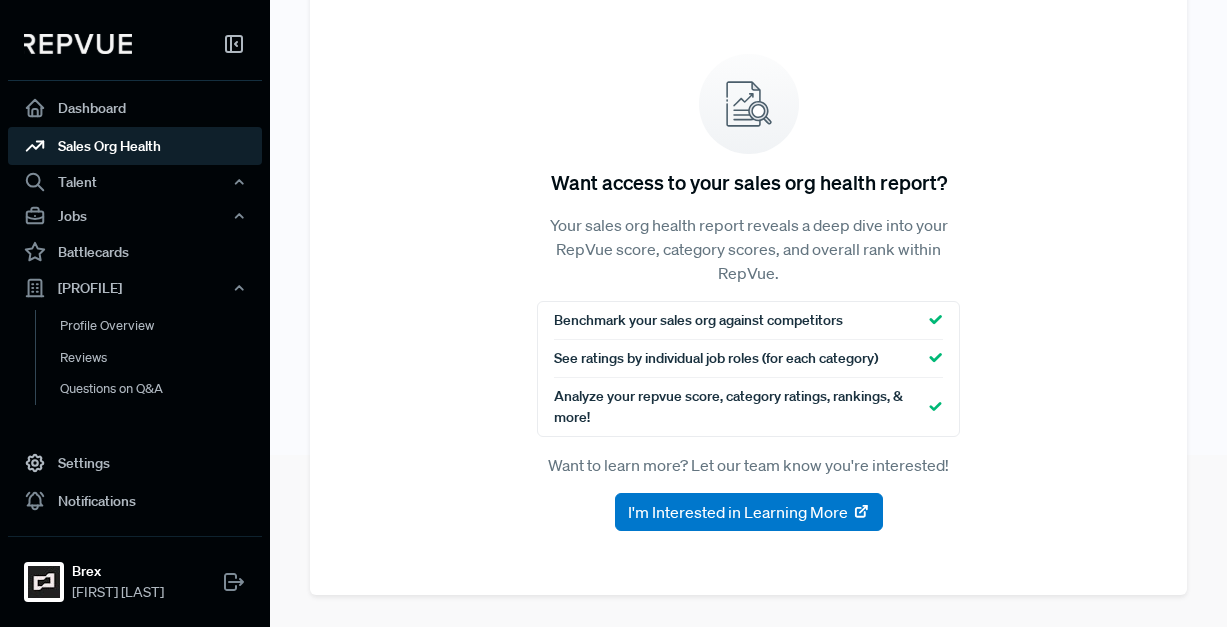 scroll, scrollTop: 172, scrollLeft: 0, axis: vertical 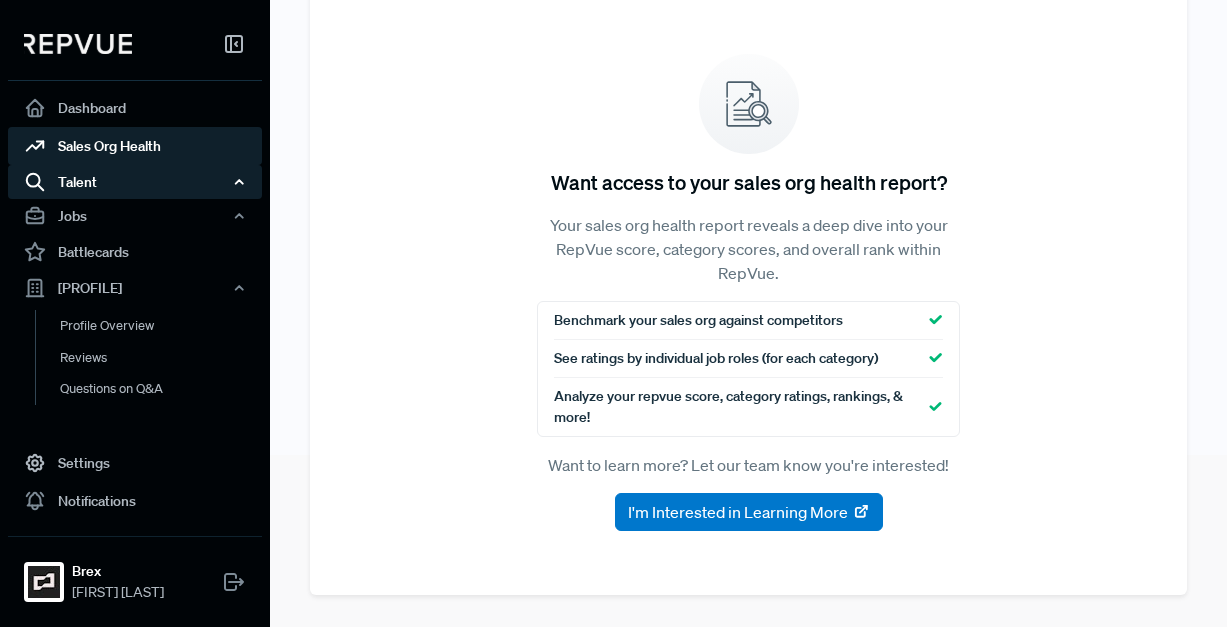 click on "Talent" at bounding box center [135, 182] 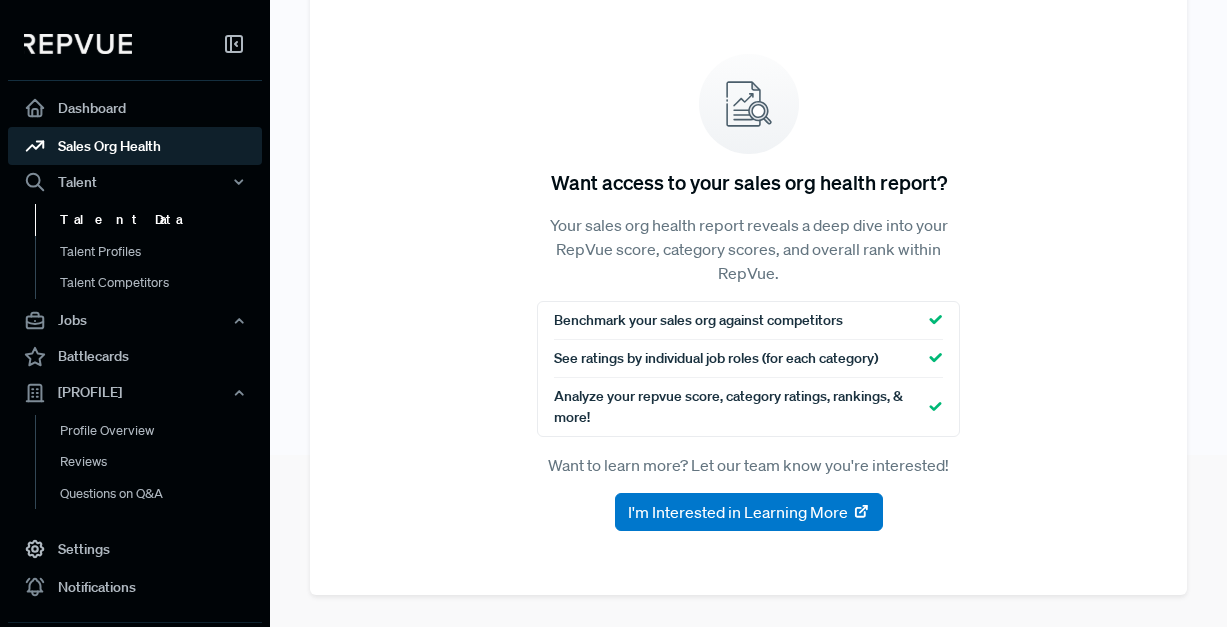 click on "Talent Data" at bounding box center [162, 220] 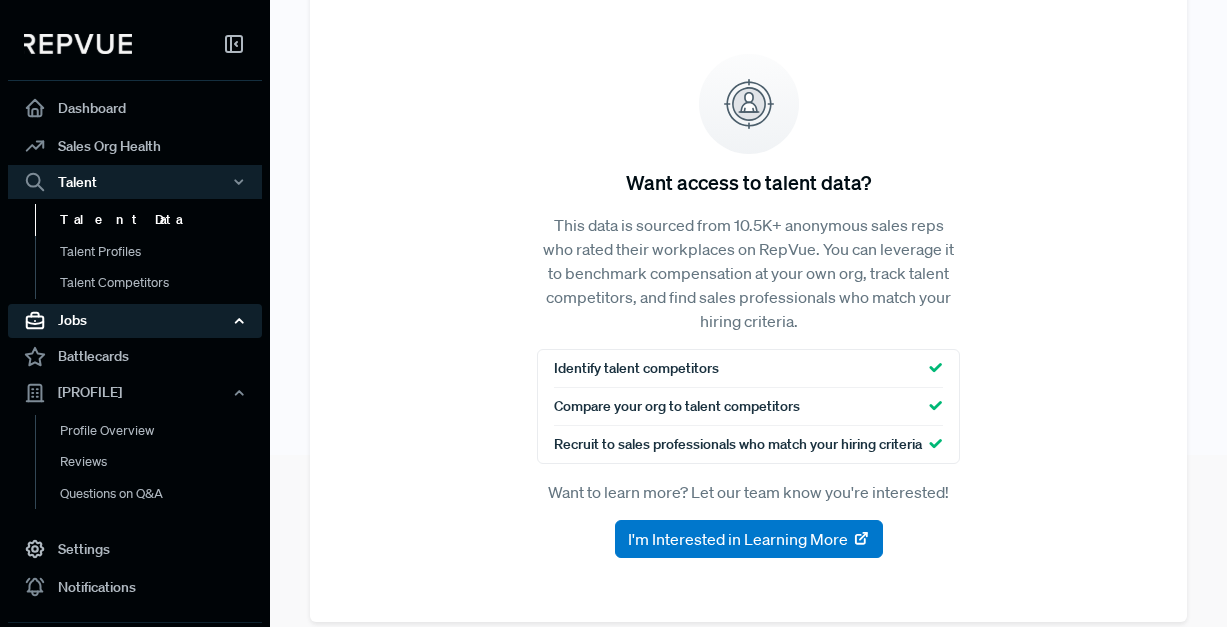 click on "Jobs" at bounding box center (135, 321) 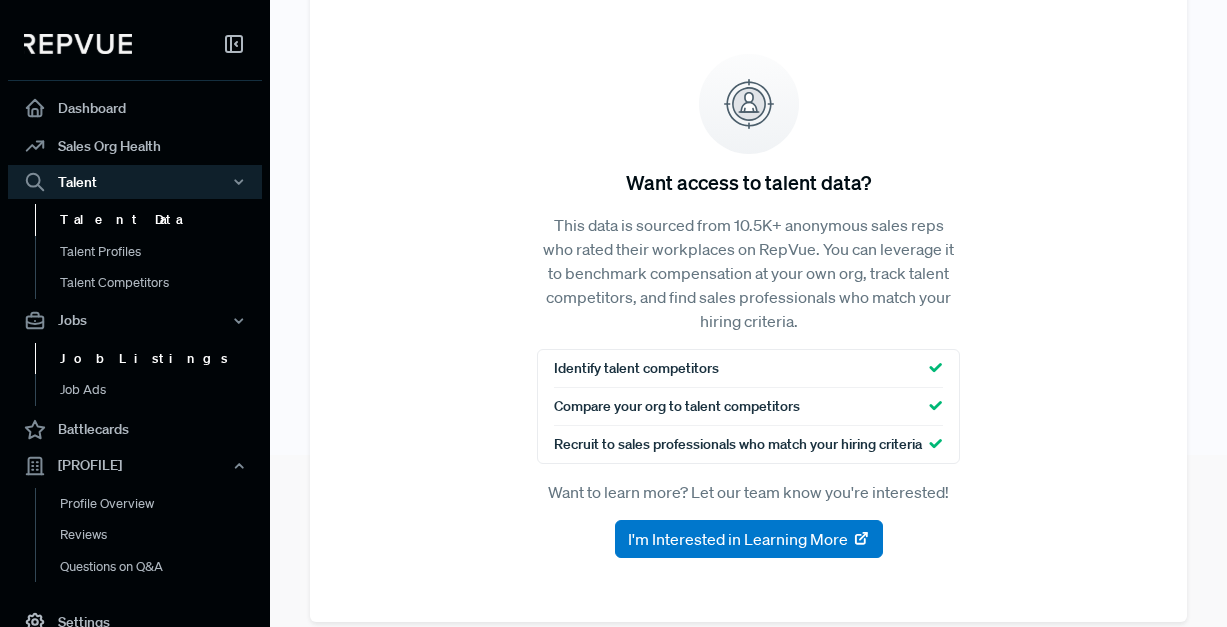 click on "Job Listings" at bounding box center (162, 359) 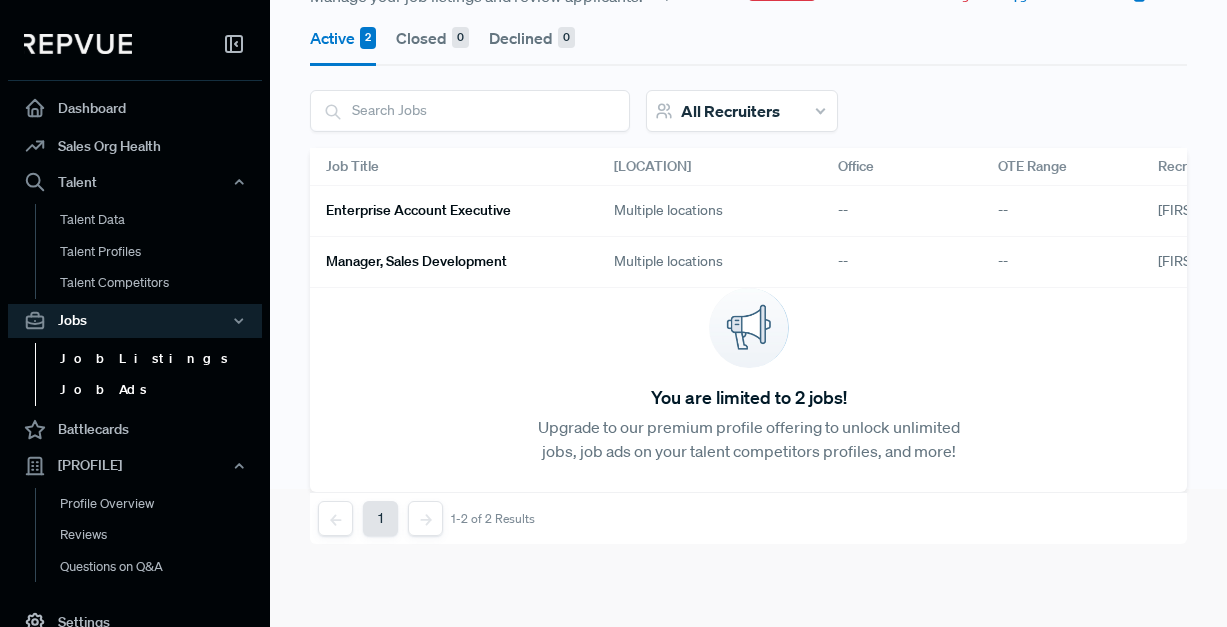 click on "Job Ads" at bounding box center (162, 390) 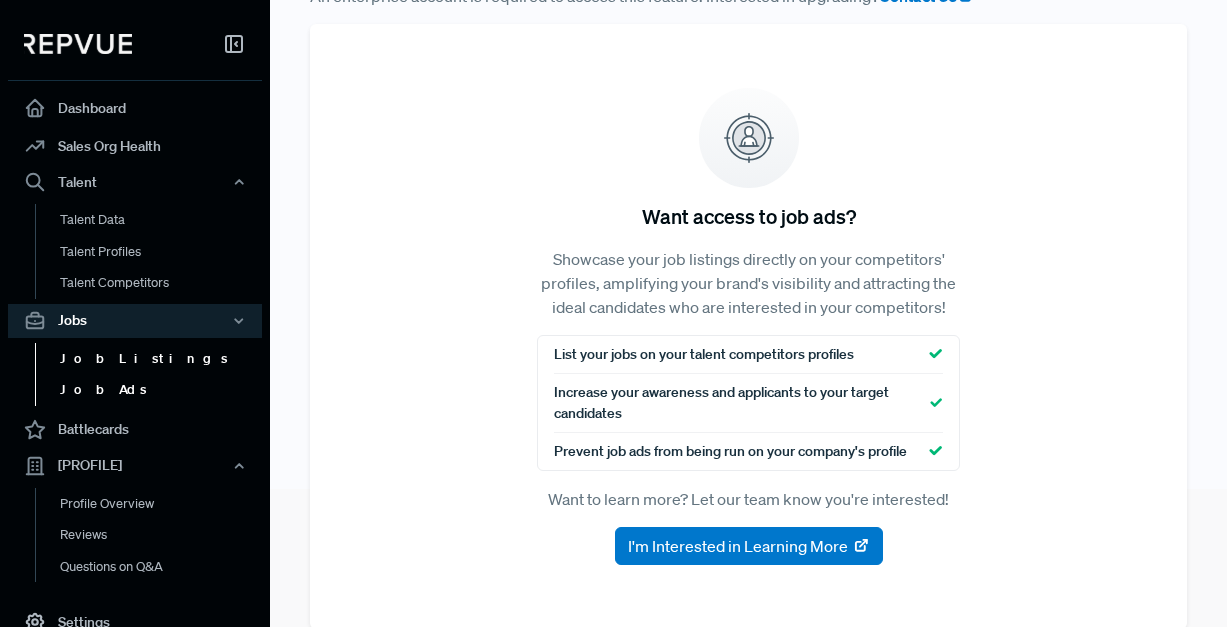 click on "Job Listings" at bounding box center (162, 359) 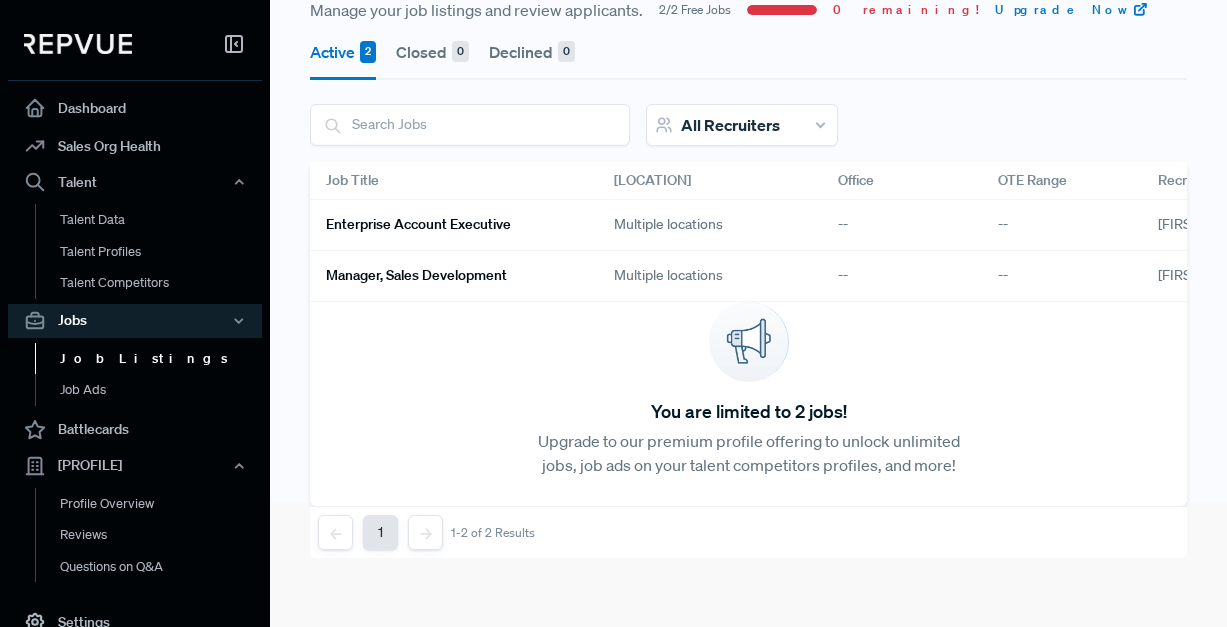 scroll, scrollTop: 127, scrollLeft: 0, axis: vertical 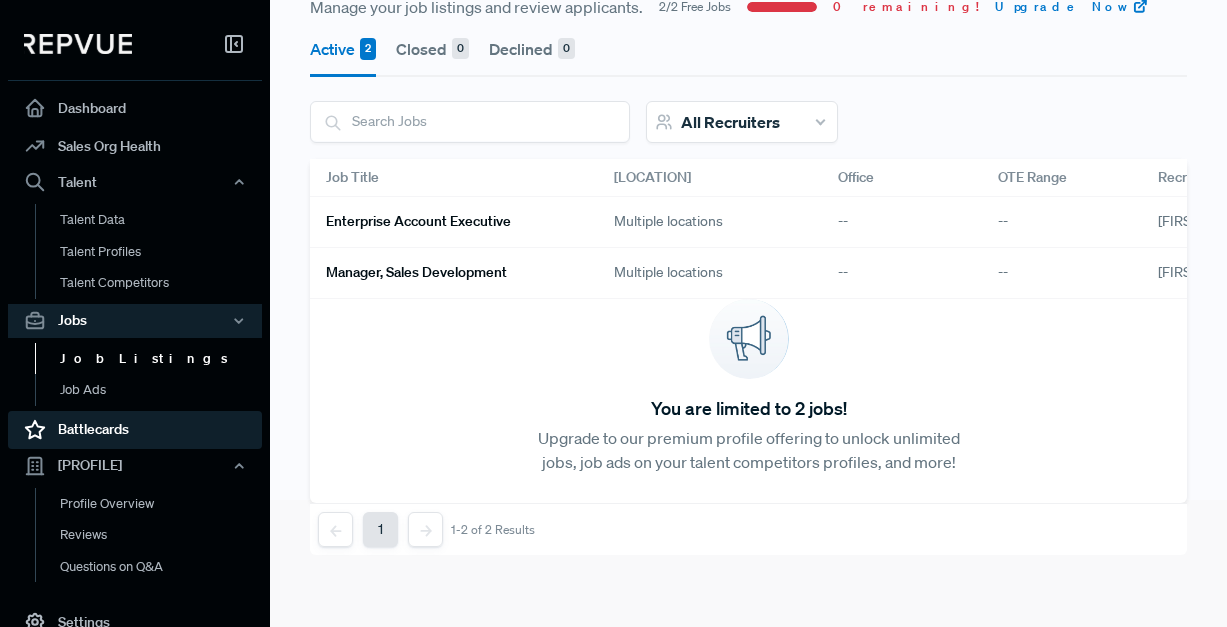 click on "Battlecards" at bounding box center (135, 430) 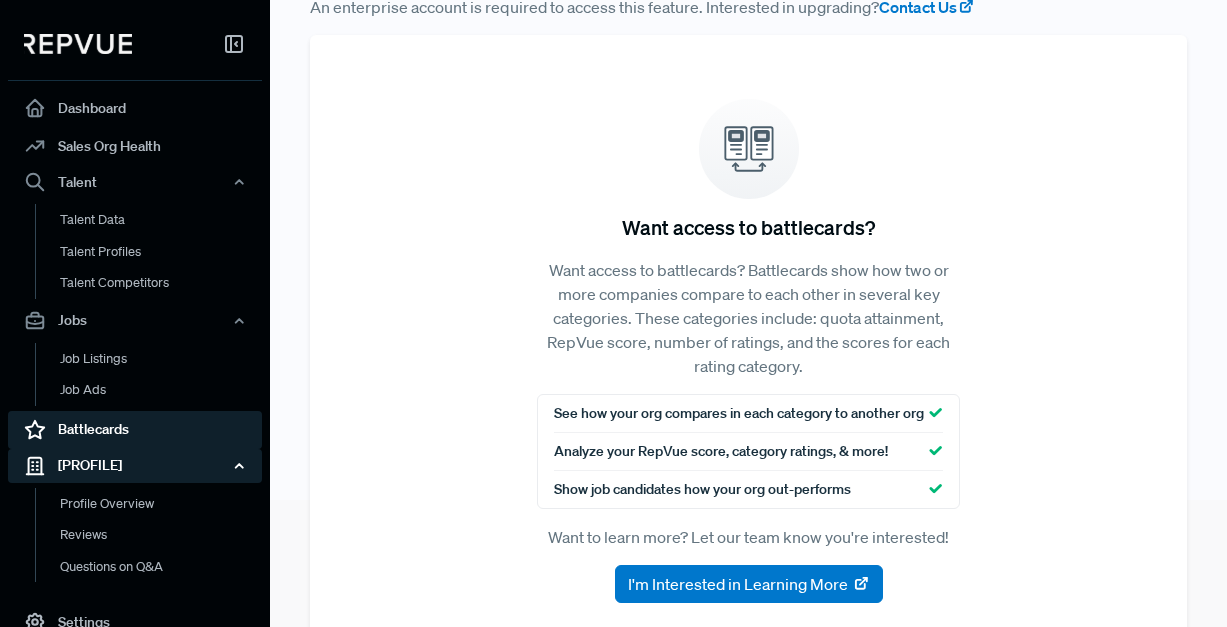 click on "[PROFILE]" at bounding box center (135, 466) 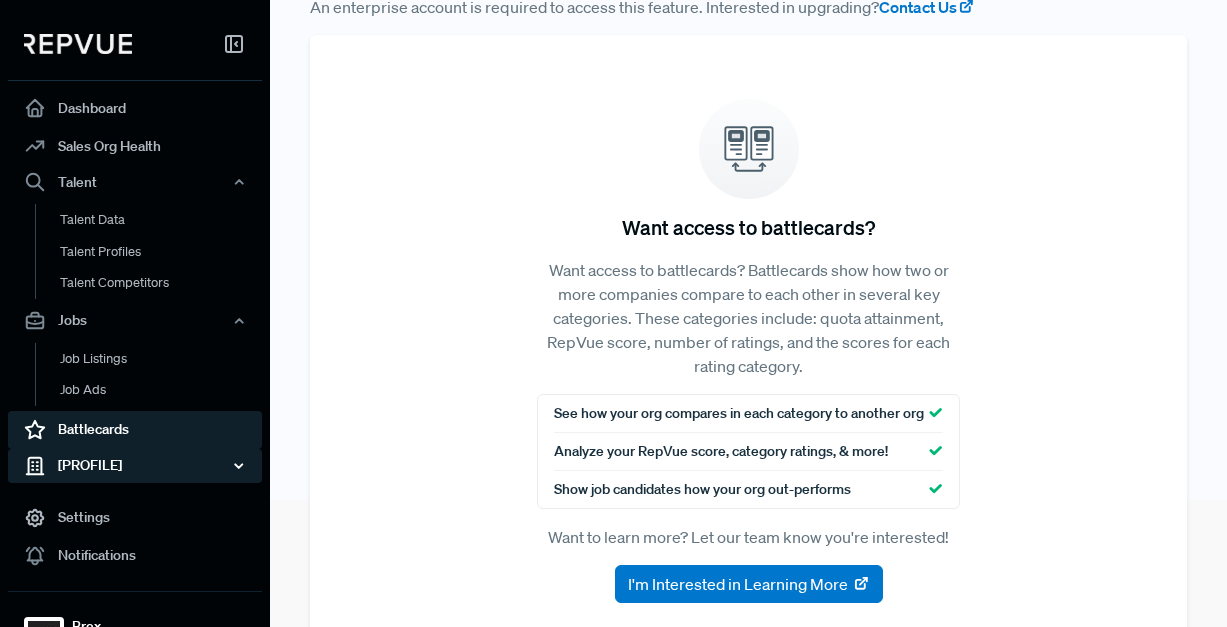 click on "[PROFILE]" at bounding box center [135, 466] 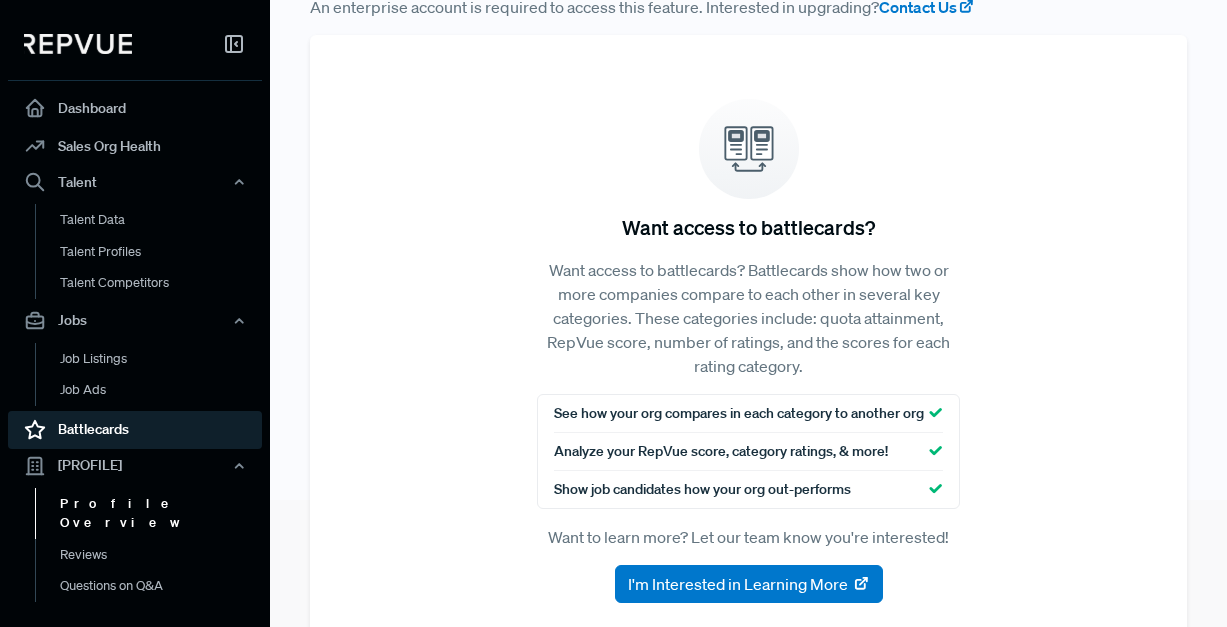 click on "Profile Overview" at bounding box center (162, 513) 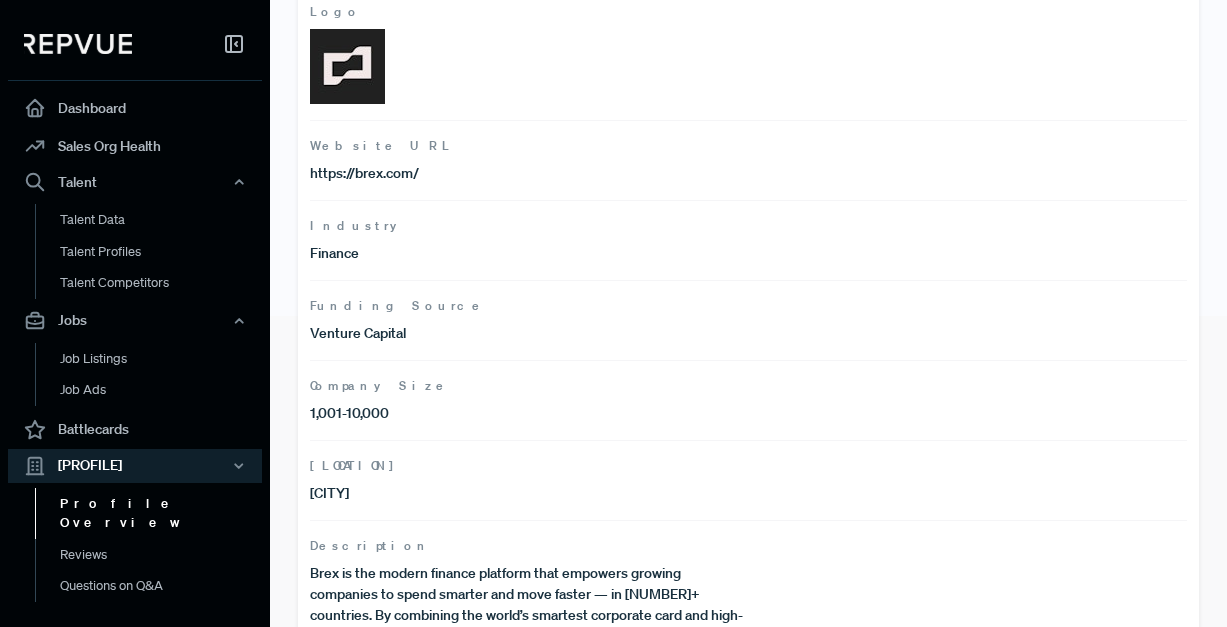 scroll, scrollTop: 518, scrollLeft: 0, axis: vertical 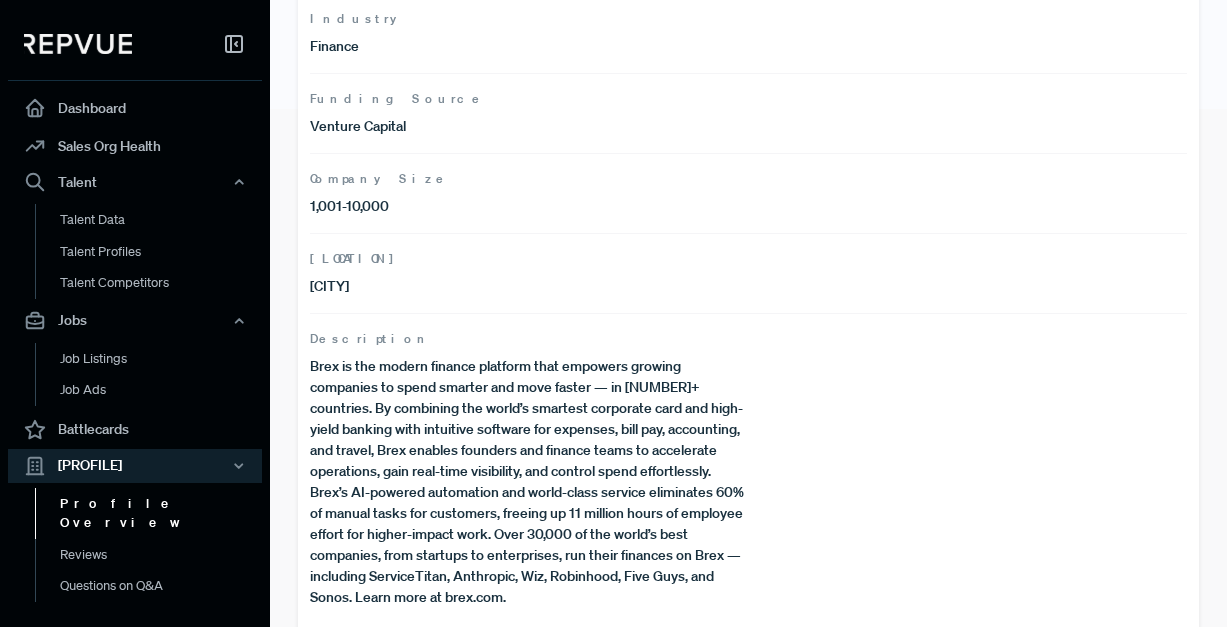 click on "Profile Overview" at bounding box center (162, 513) 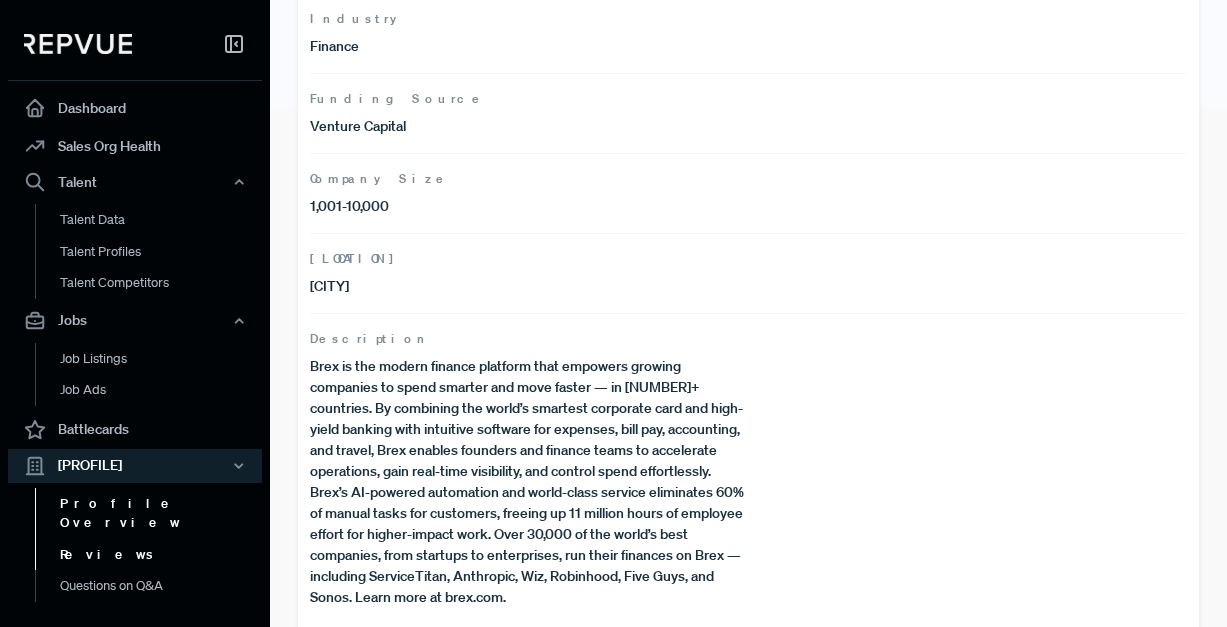 click on "Reviews" at bounding box center [162, 555] 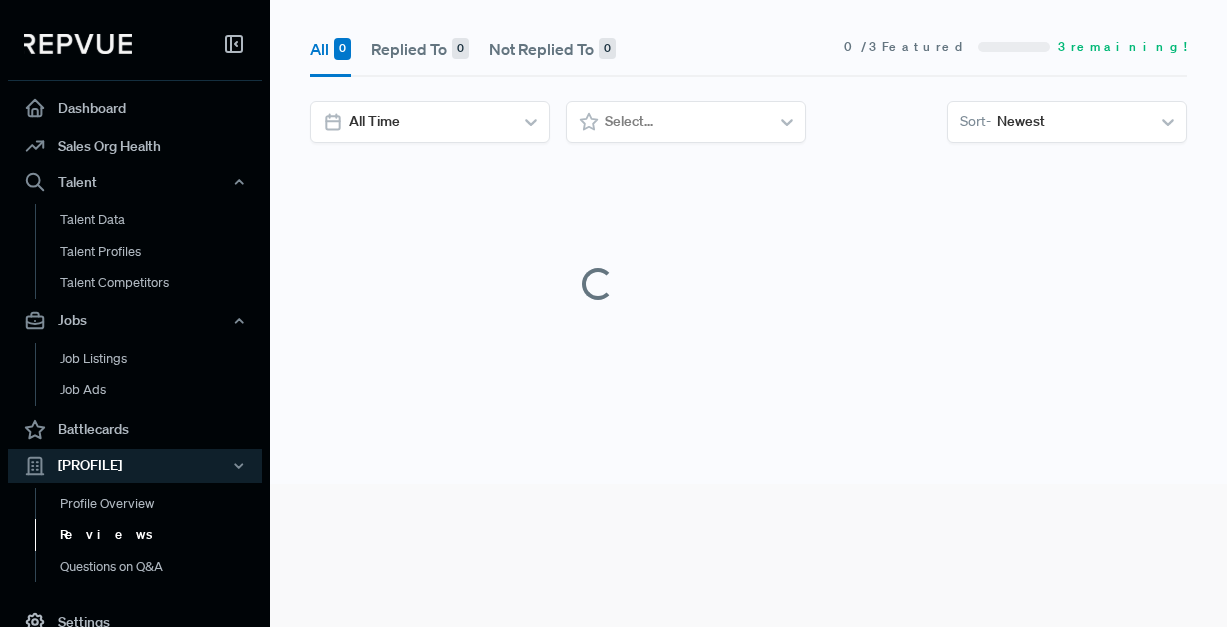 scroll, scrollTop: 518, scrollLeft: 0, axis: vertical 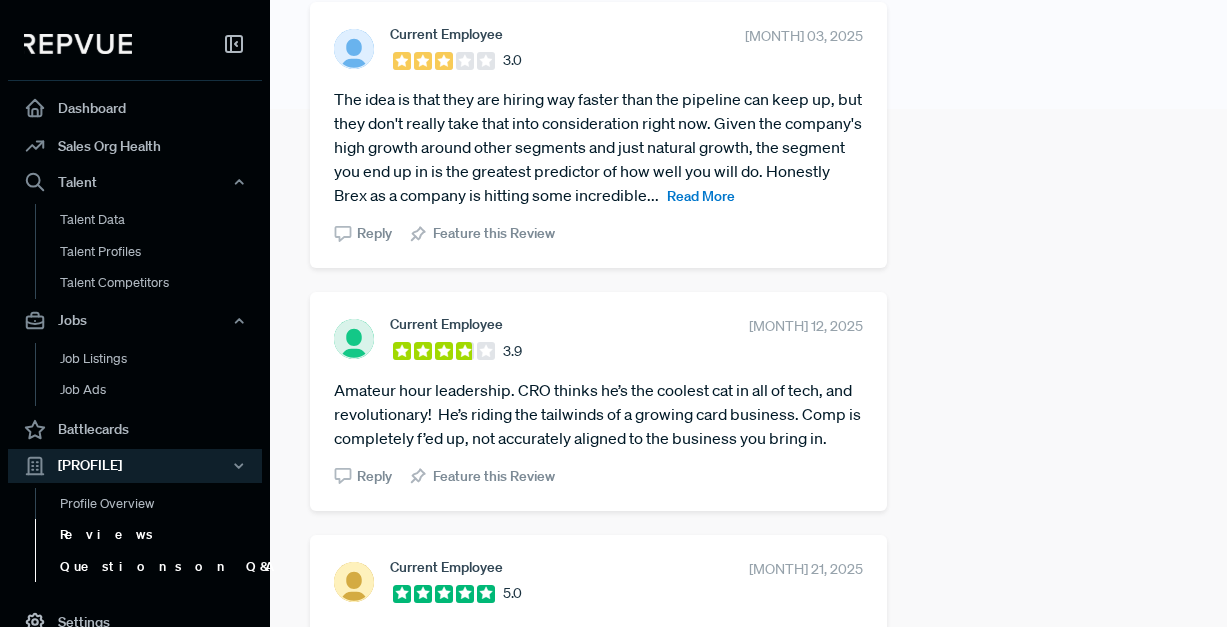 click on "Questions on Q&A" at bounding box center [162, 567] 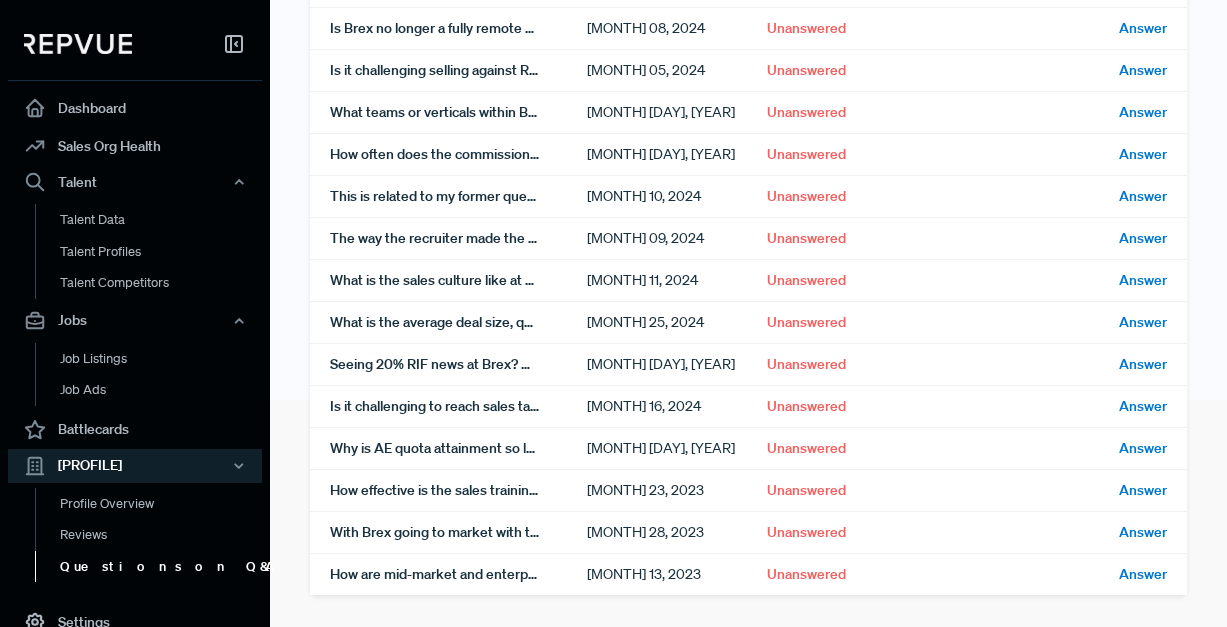 scroll, scrollTop: 0, scrollLeft: 0, axis: both 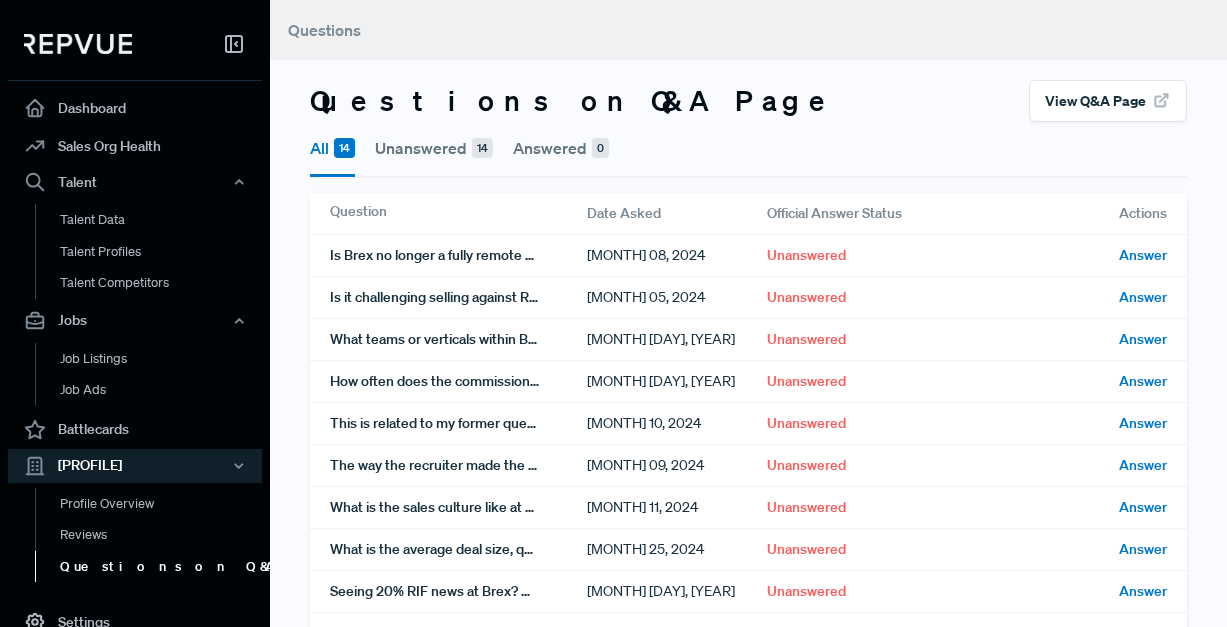 click 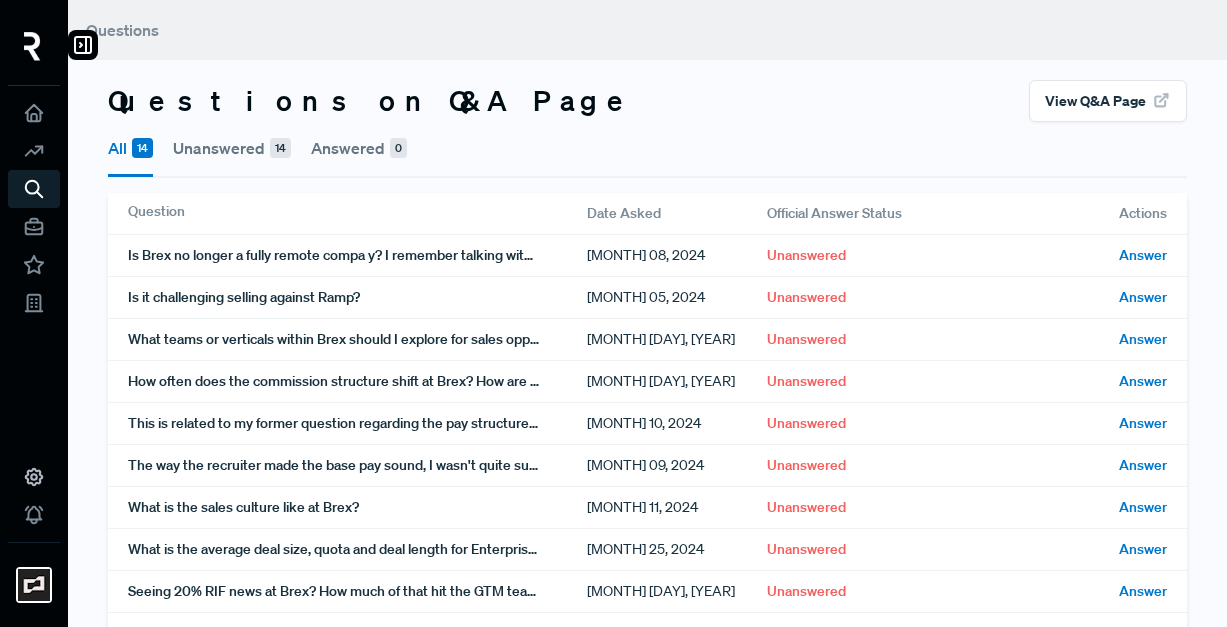 click at bounding box center [32, 46] 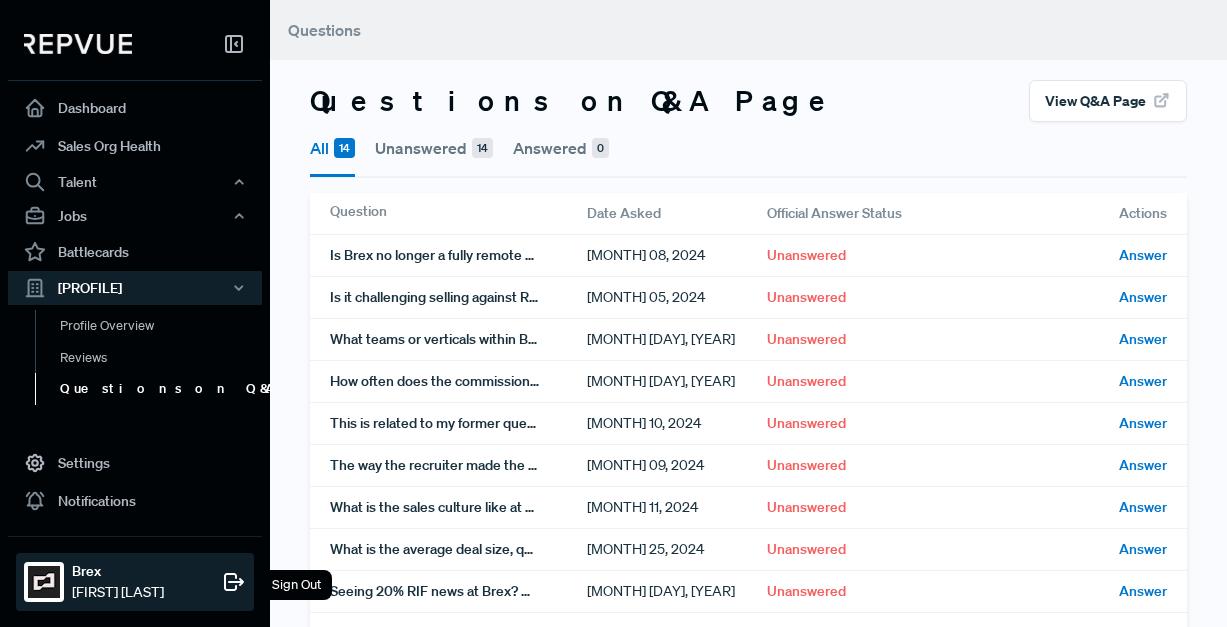 click on "[FIRST] [LAST]" at bounding box center (118, 592) 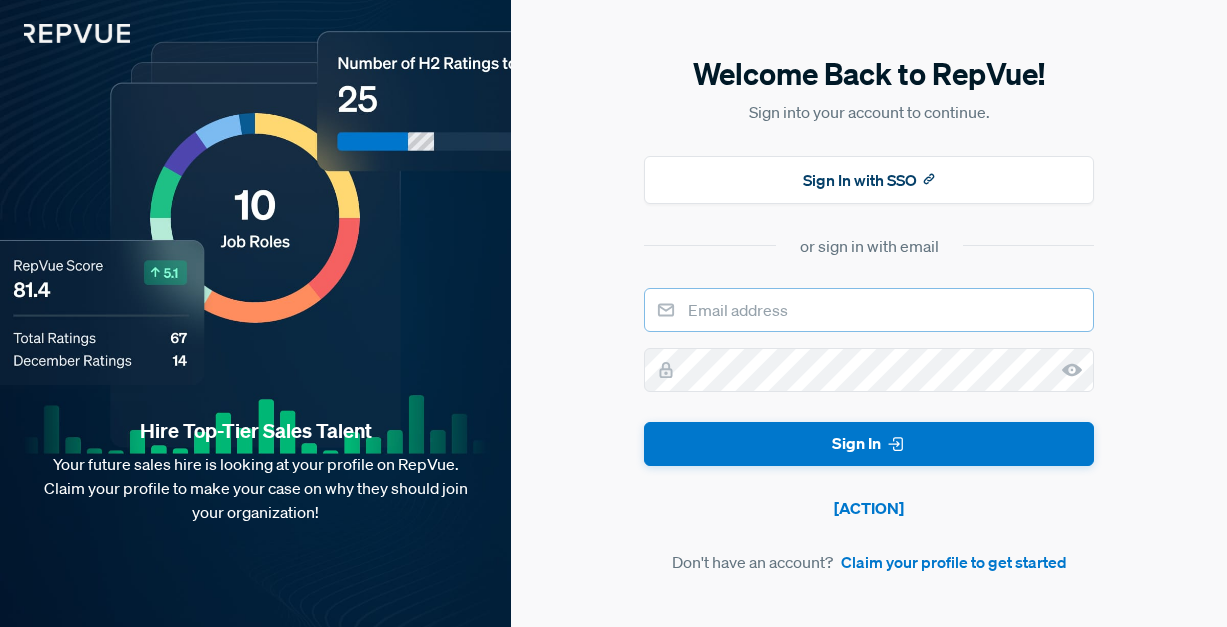 type on "Employer Brand" 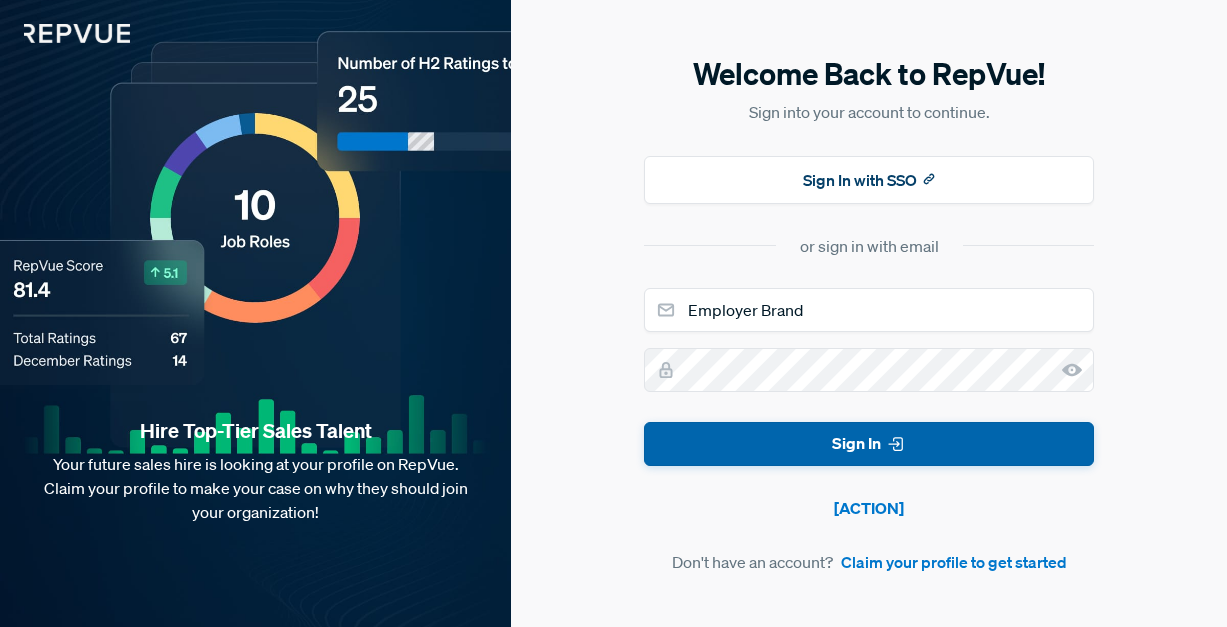 click on "Sign In" at bounding box center (869, 444) 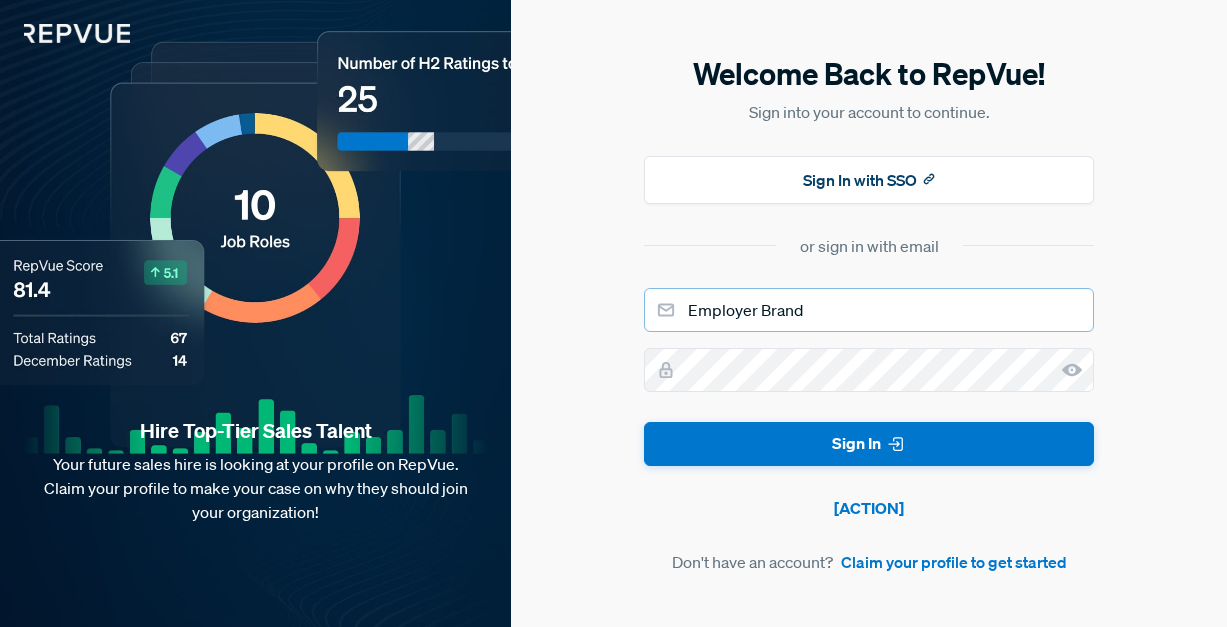 click on "Employer Brand" at bounding box center [869, 310] 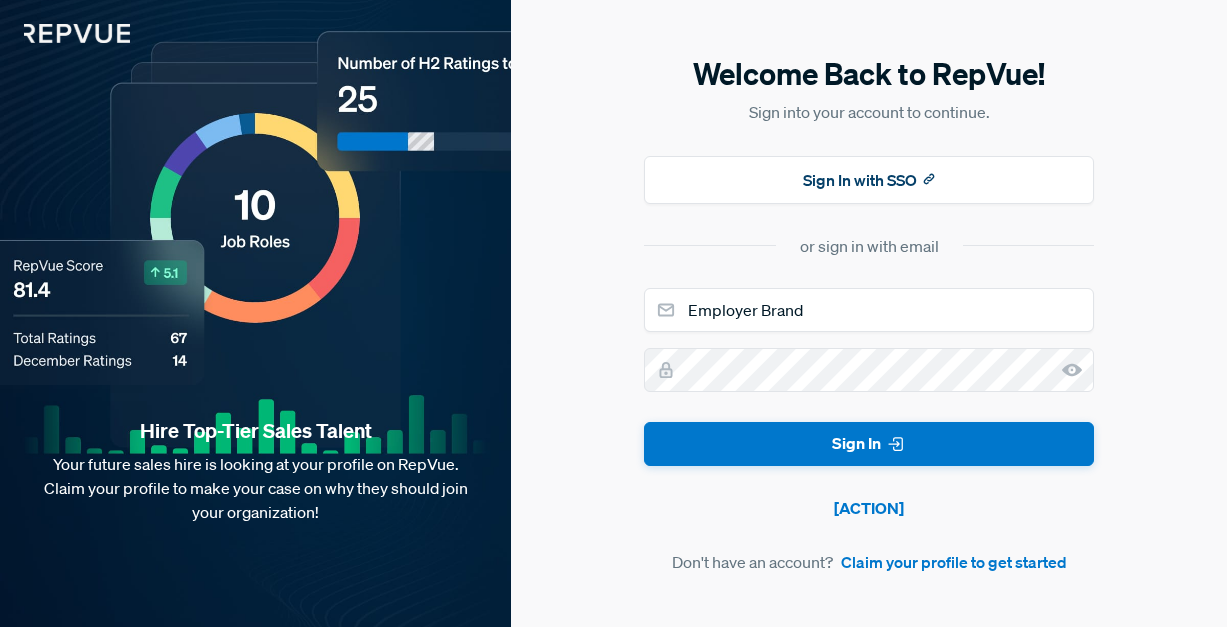 type on "Employer Brand@" 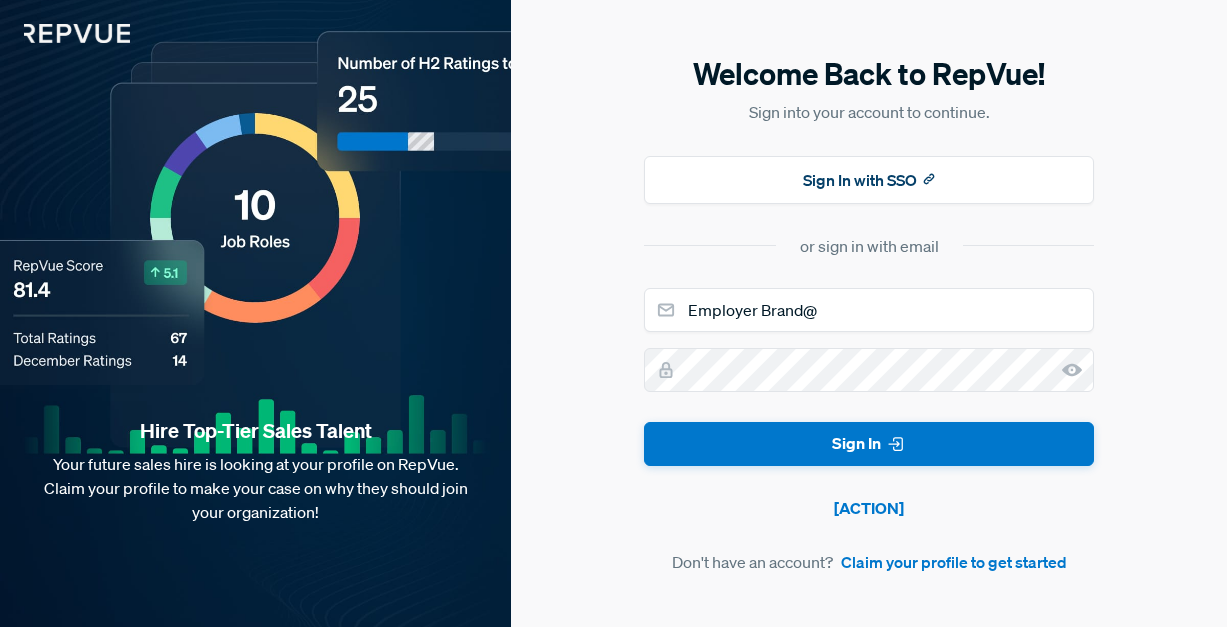 click on "Employer Brand@" at bounding box center (869, 310) 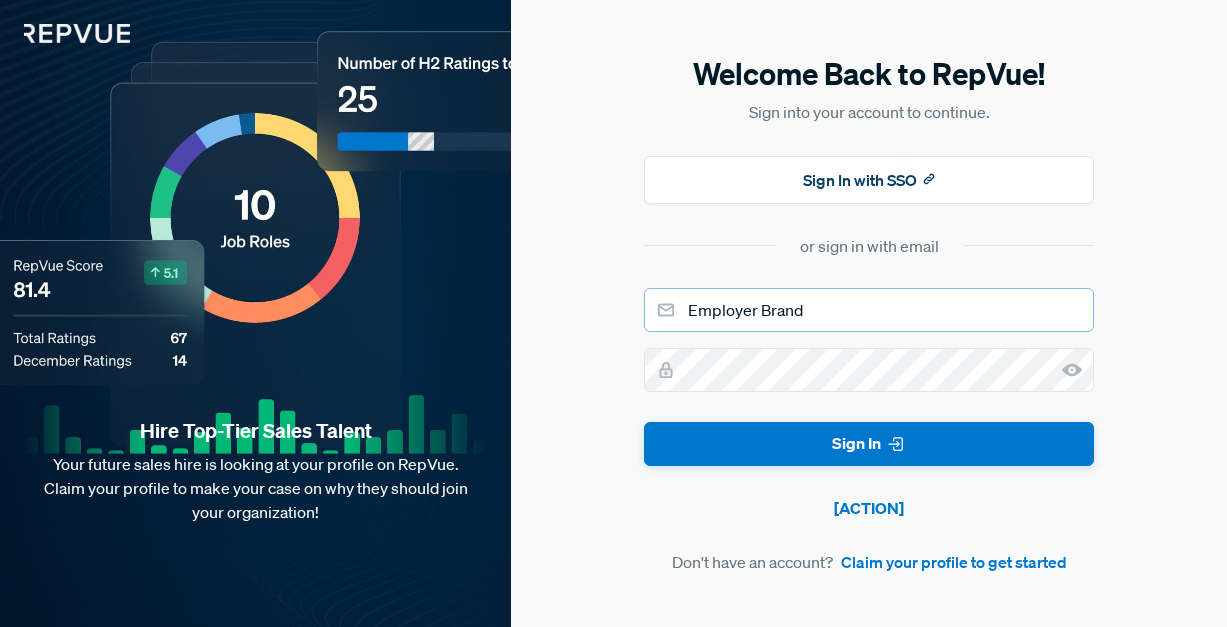 type on "Employer Brand@" 